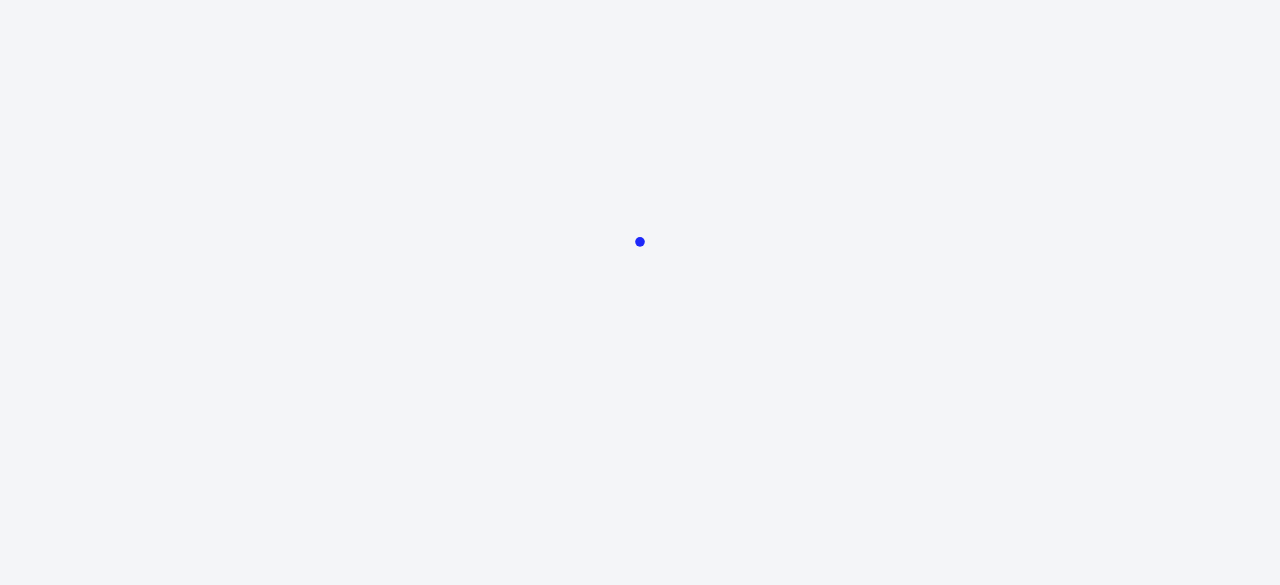 scroll, scrollTop: 0, scrollLeft: 0, axis: both 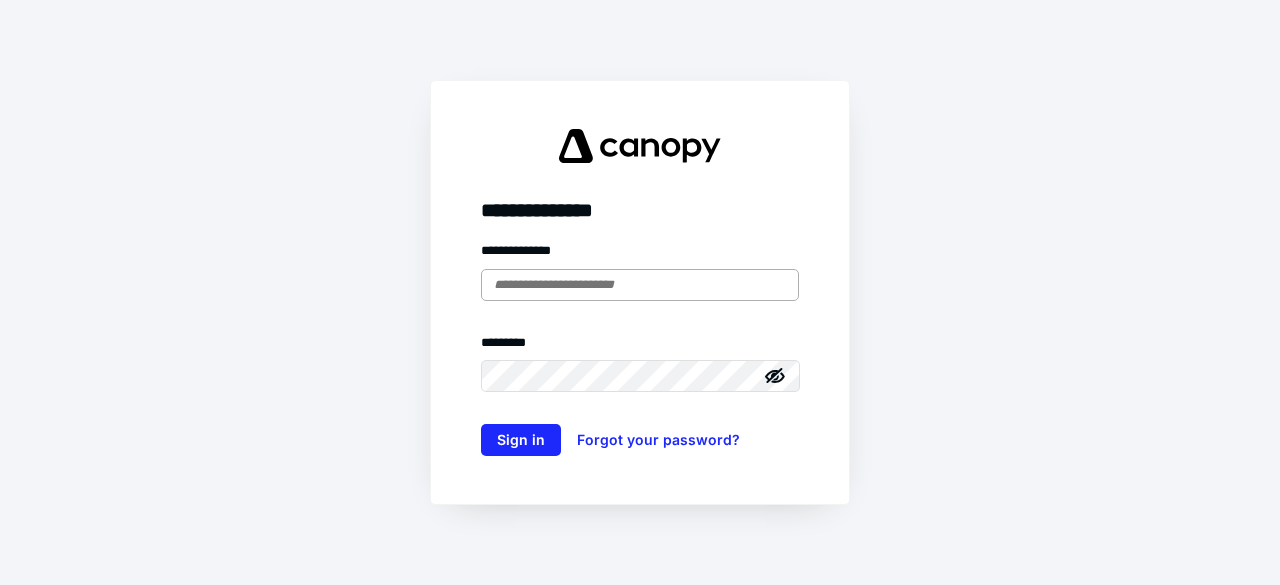 click at bounding box center [640, 285] 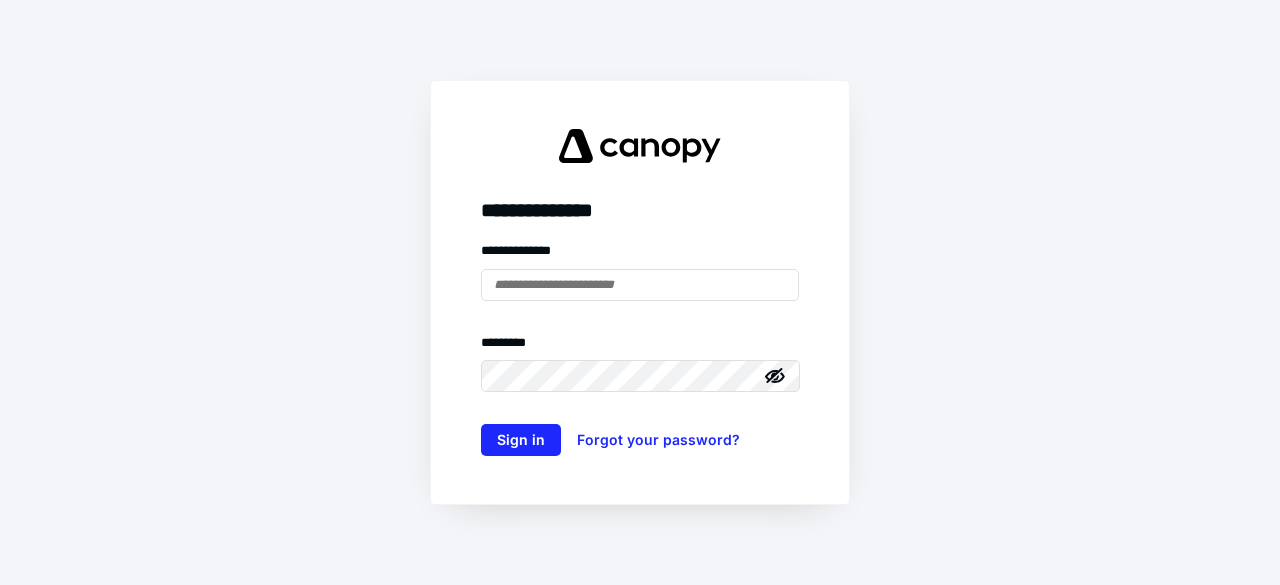 type on "**********" 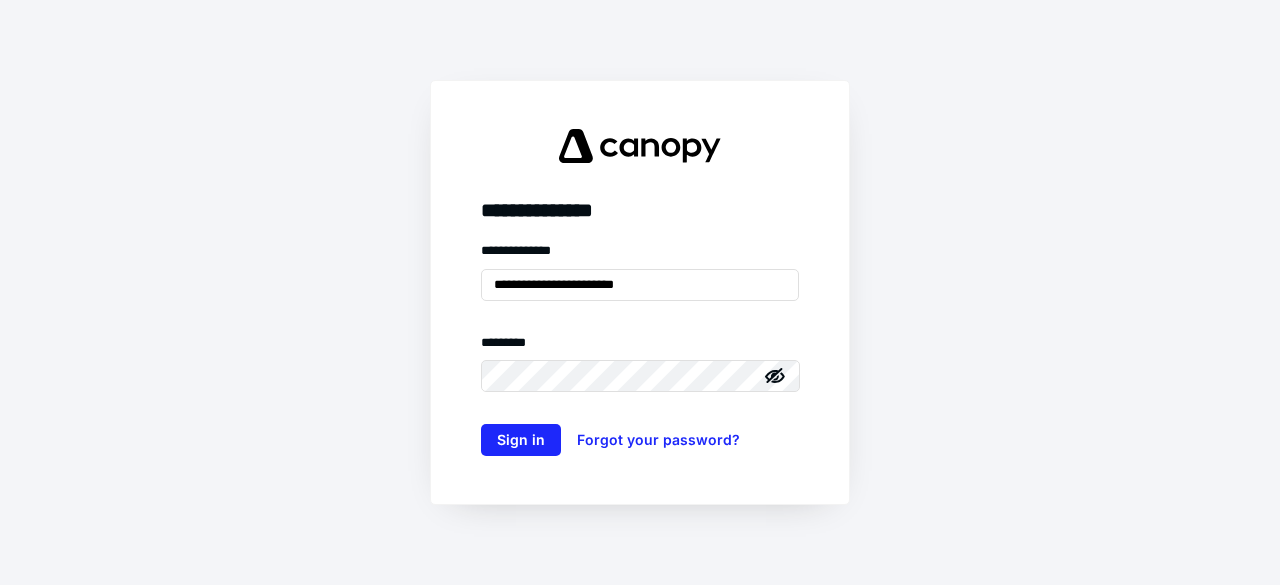 click 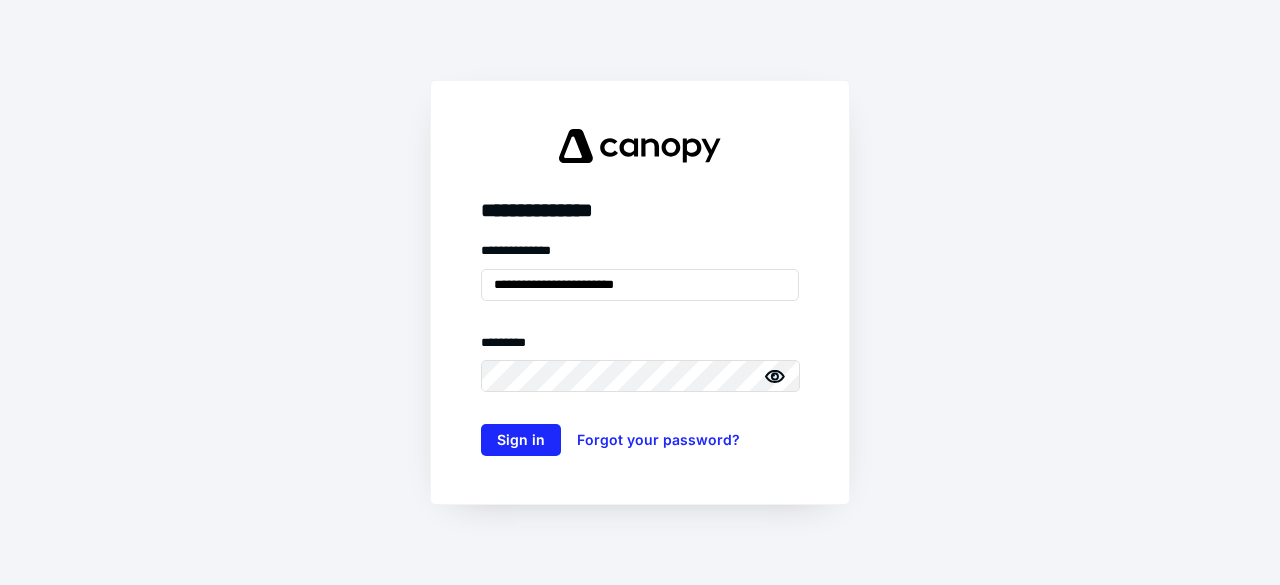 click 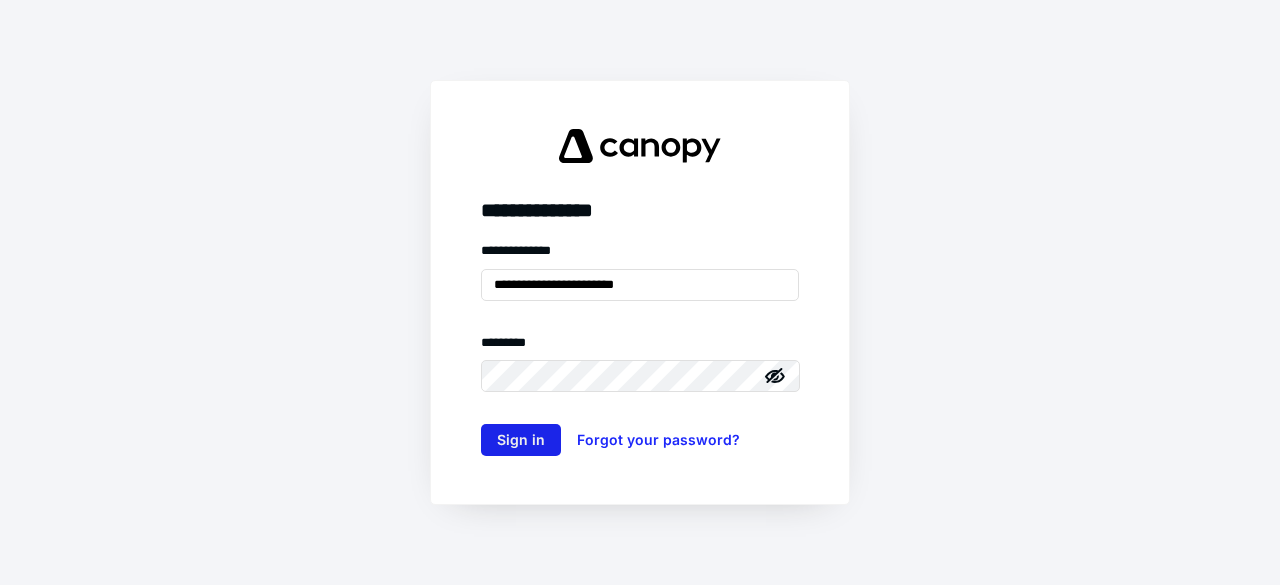 click on "Sign in" at bounding box center (521, 440) 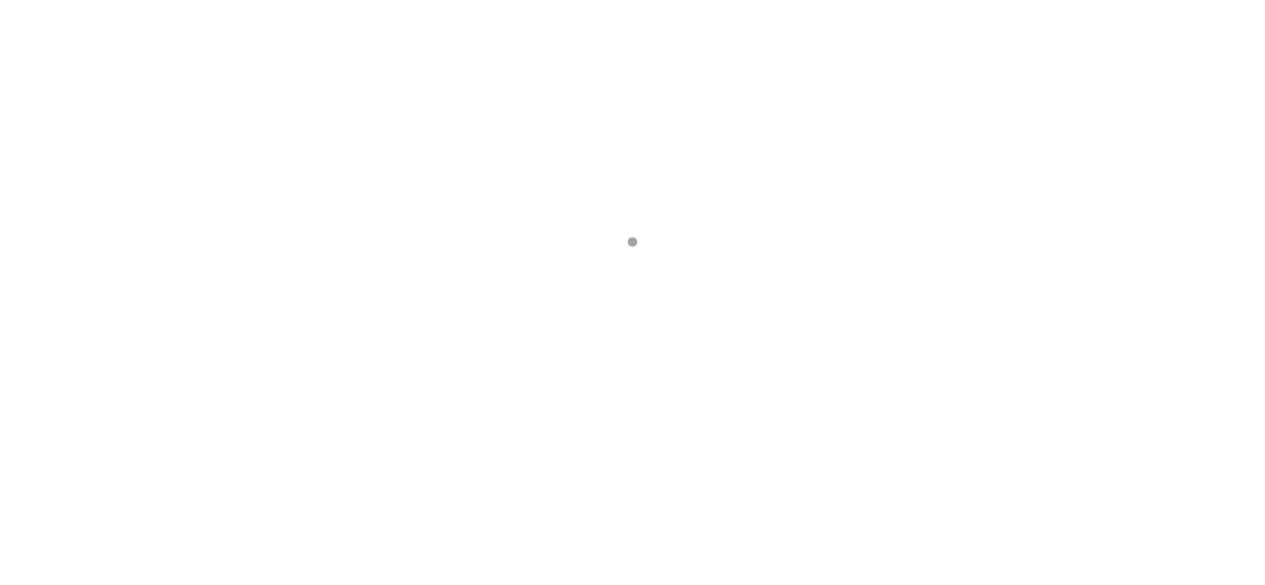 scroll, scrollTop: 0, scrollLeft: 0, axis: both 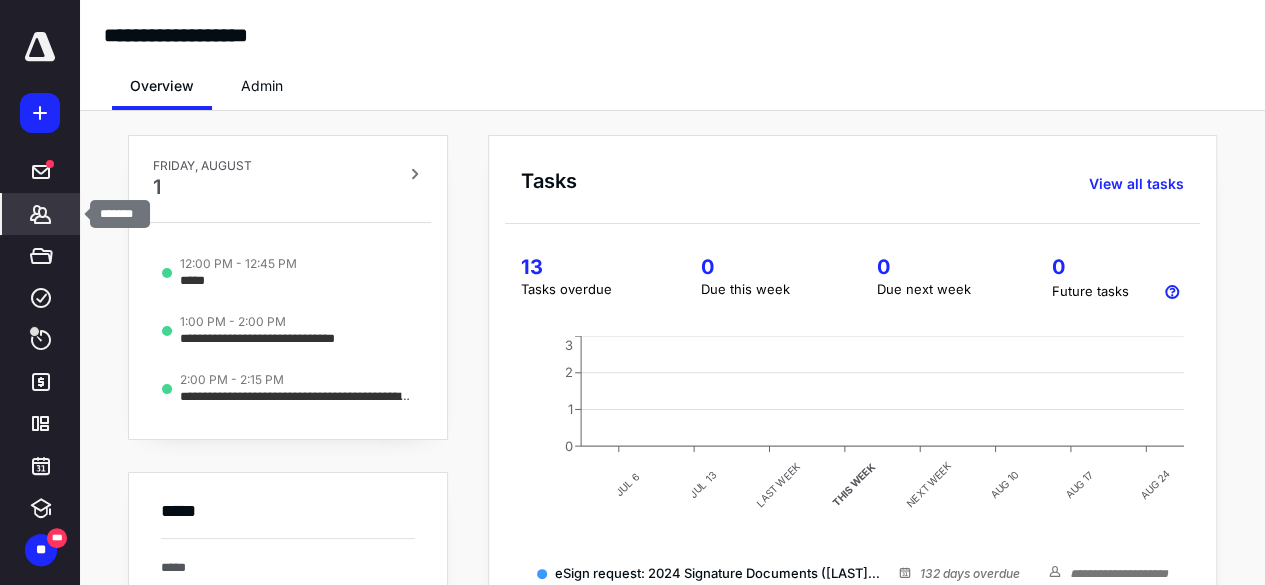 click 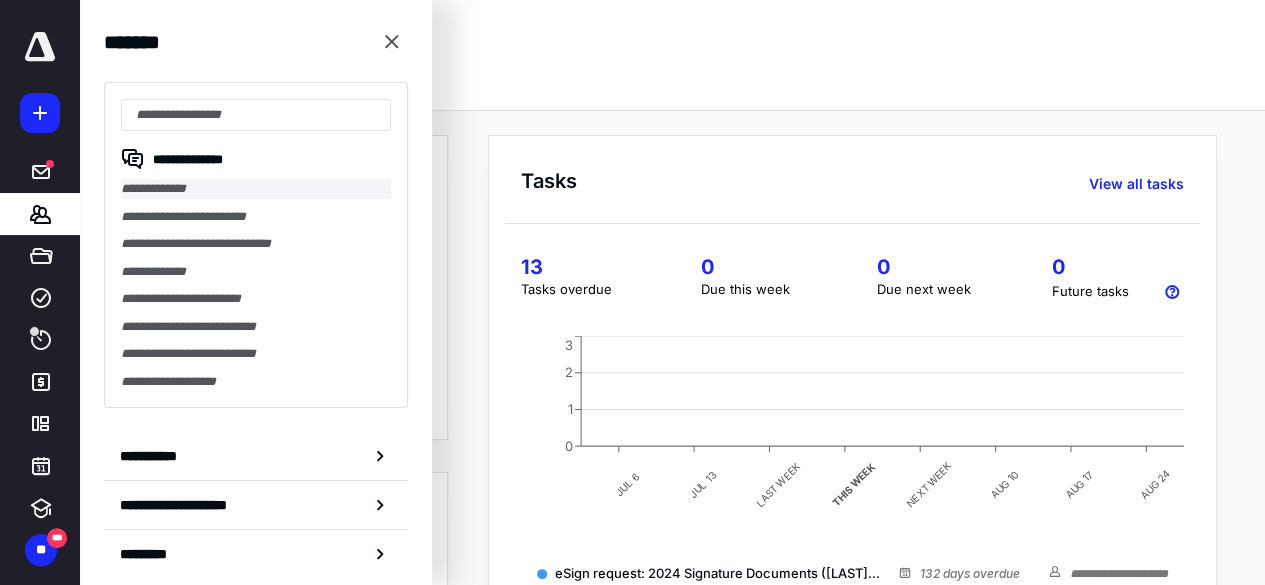 click on "**********" at bounding box center (256, 189) 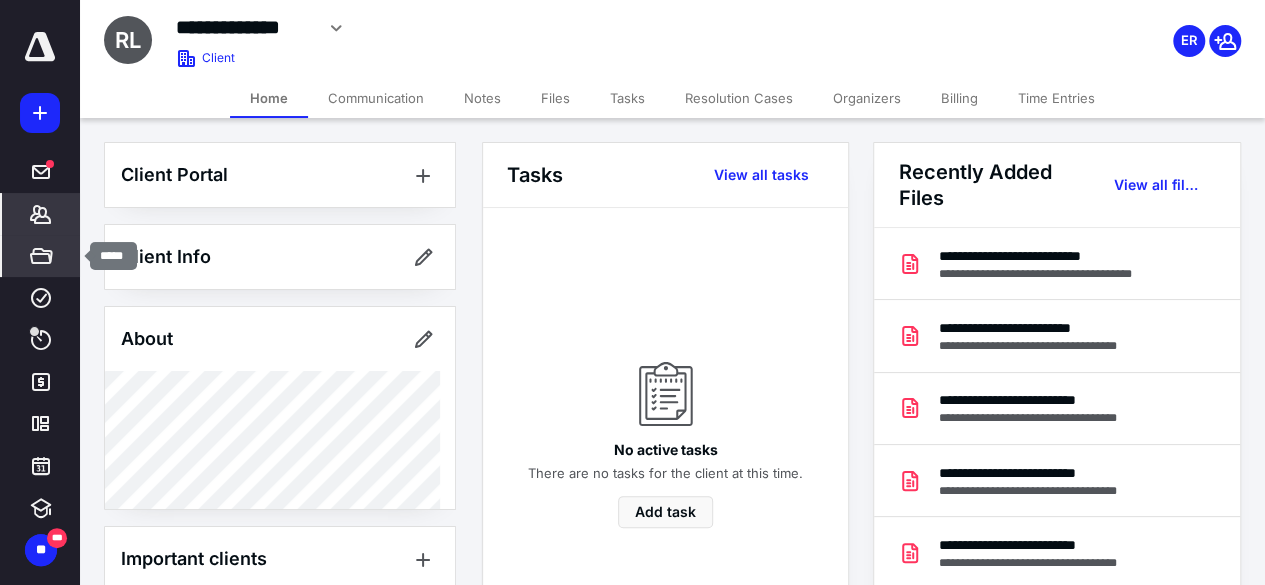 click on "*****" at bounding box center (41, 256) 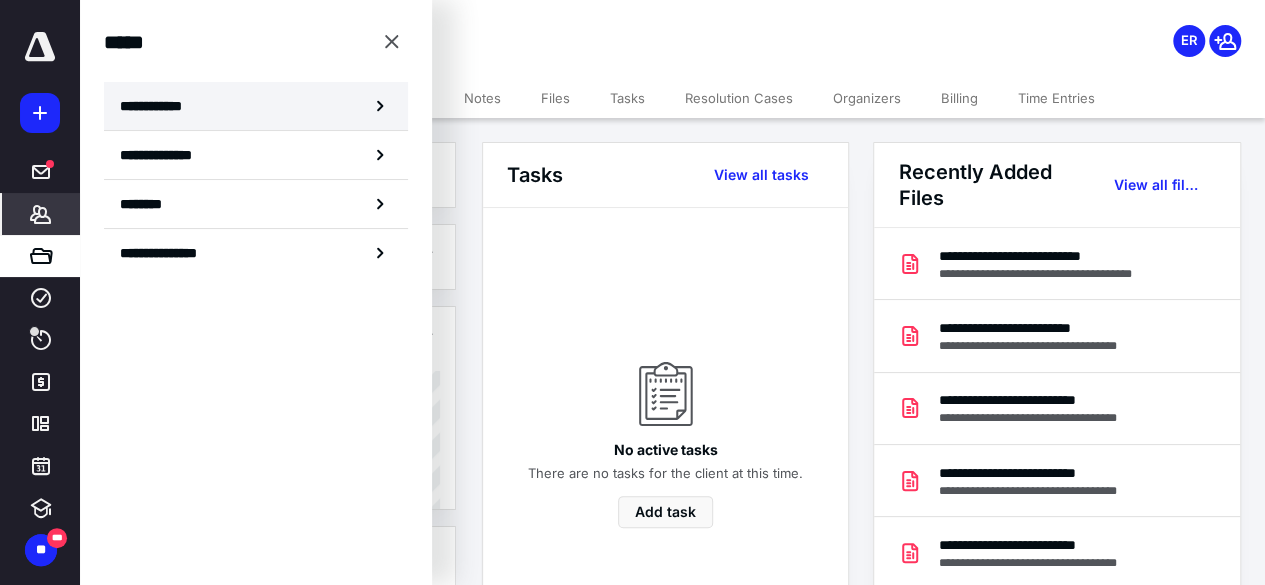 click on "**********" at bounding box center (256, 106) 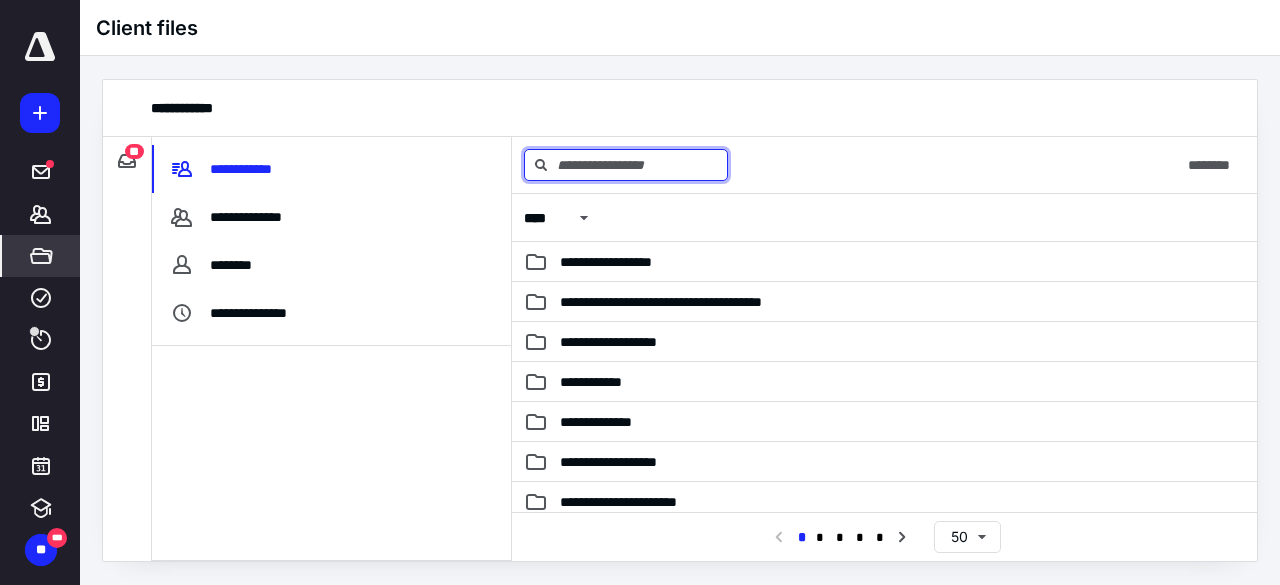 drag, startPoint x: 597, startPoint y: 160, endPoint x: 596, endPoint y: 143, distance: 17.029387 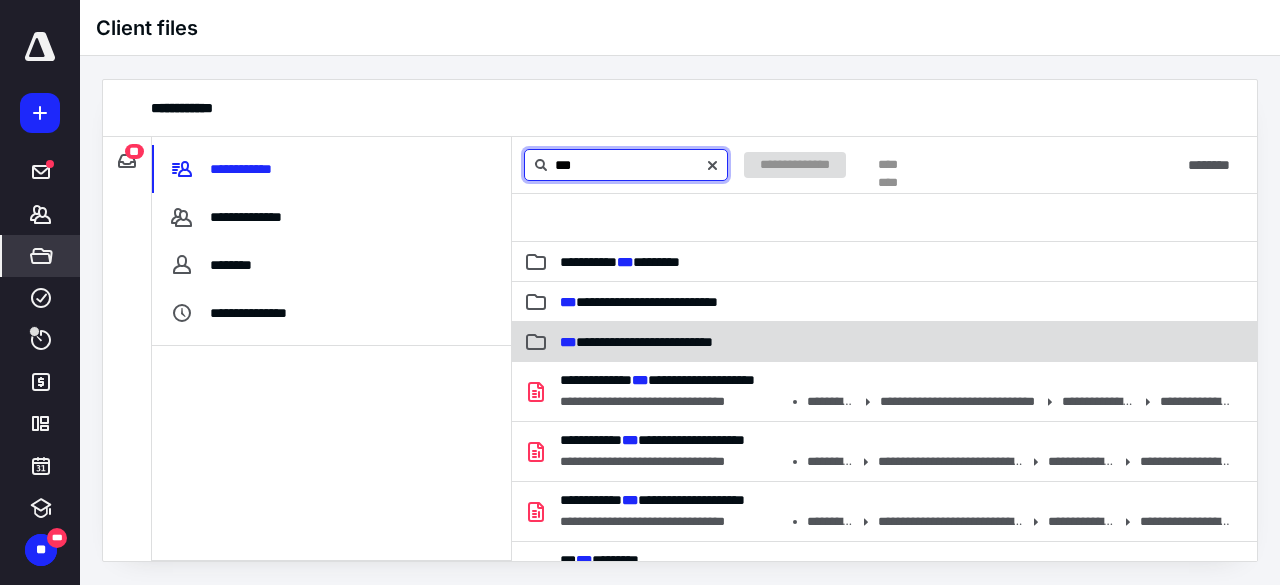 type on "***" 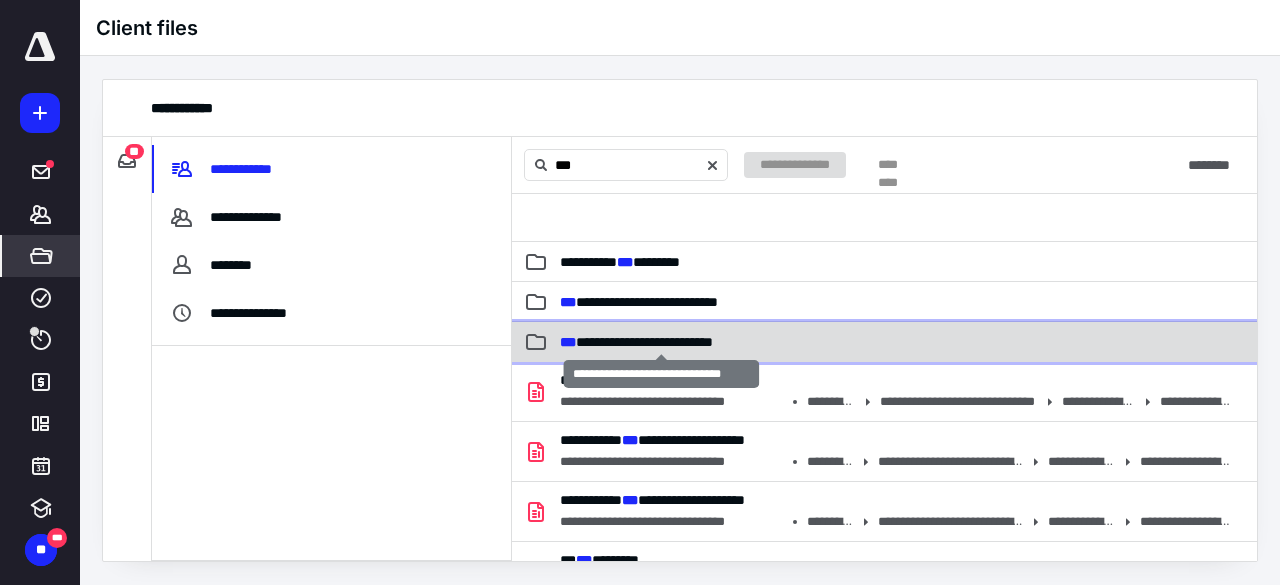 click on "[MASK] [MASK]" at bounding box center (636, 342) 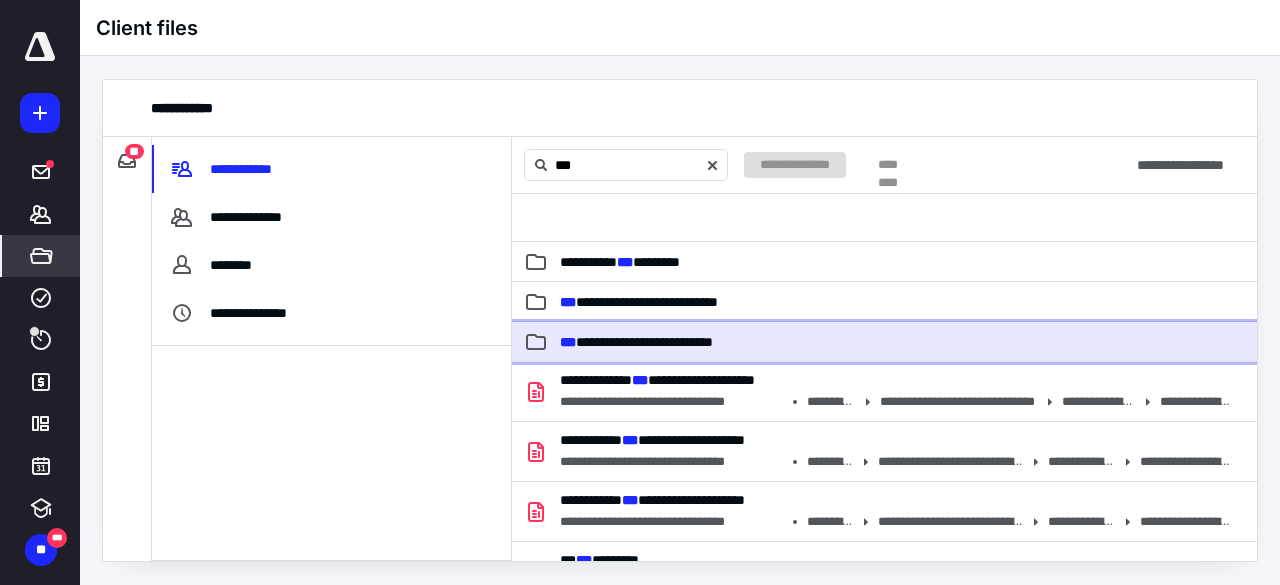 click on "[MASK] [MASK]" at bounding box center [636, 342] 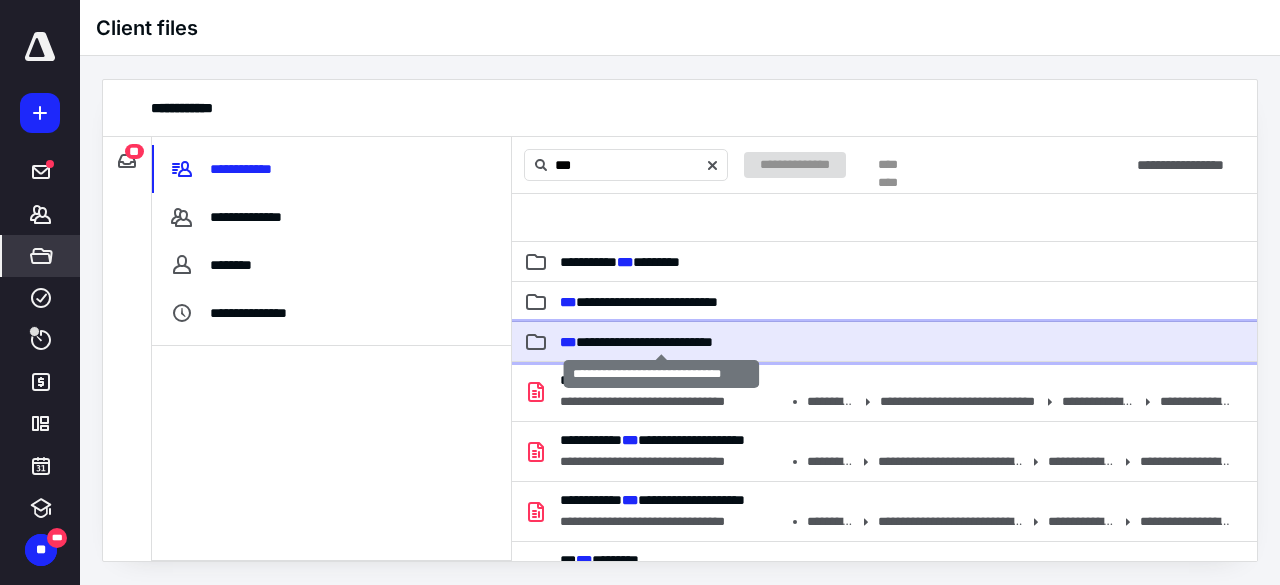 click on "[MASK] [MASK]" at bounding box center (636, 342) 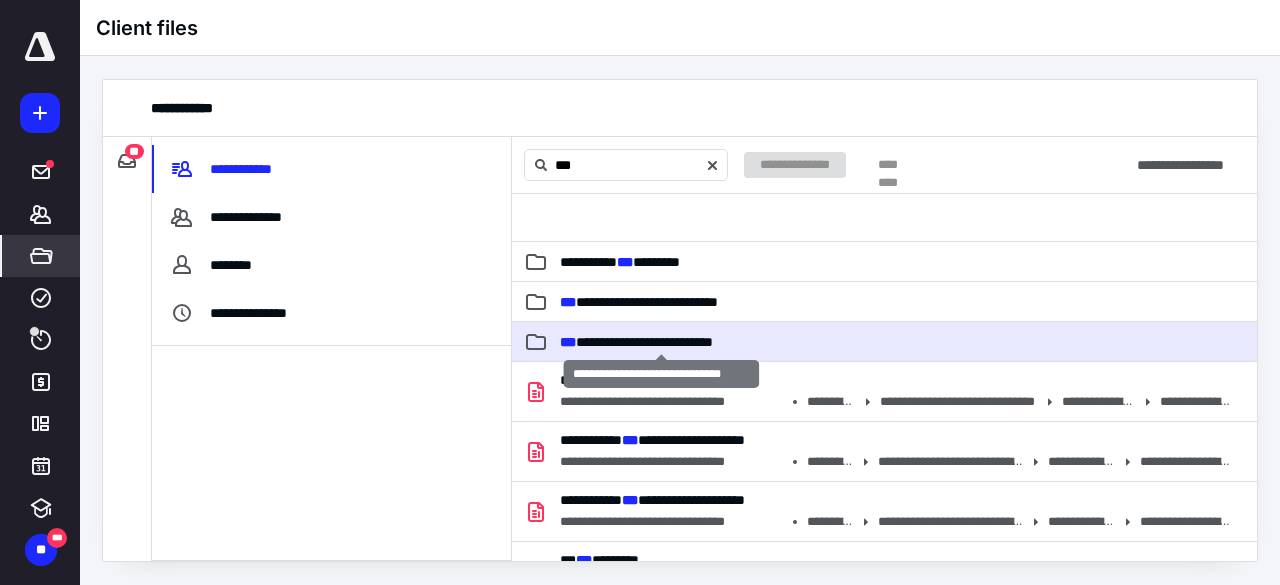 type 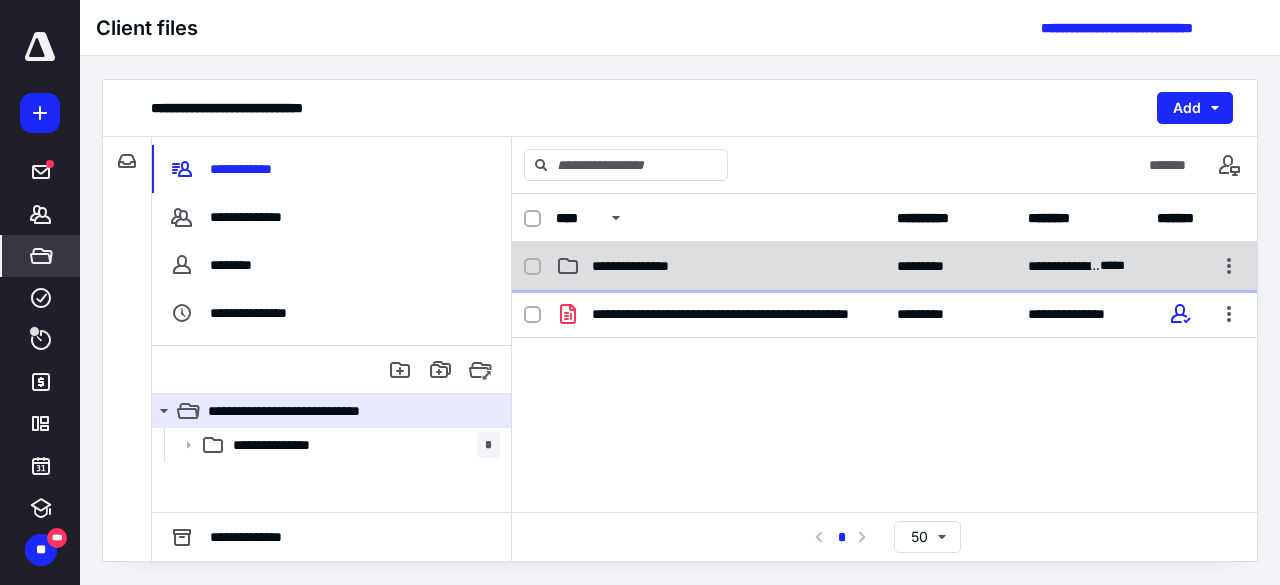 click on "**********" at bounding box center (648, 266) 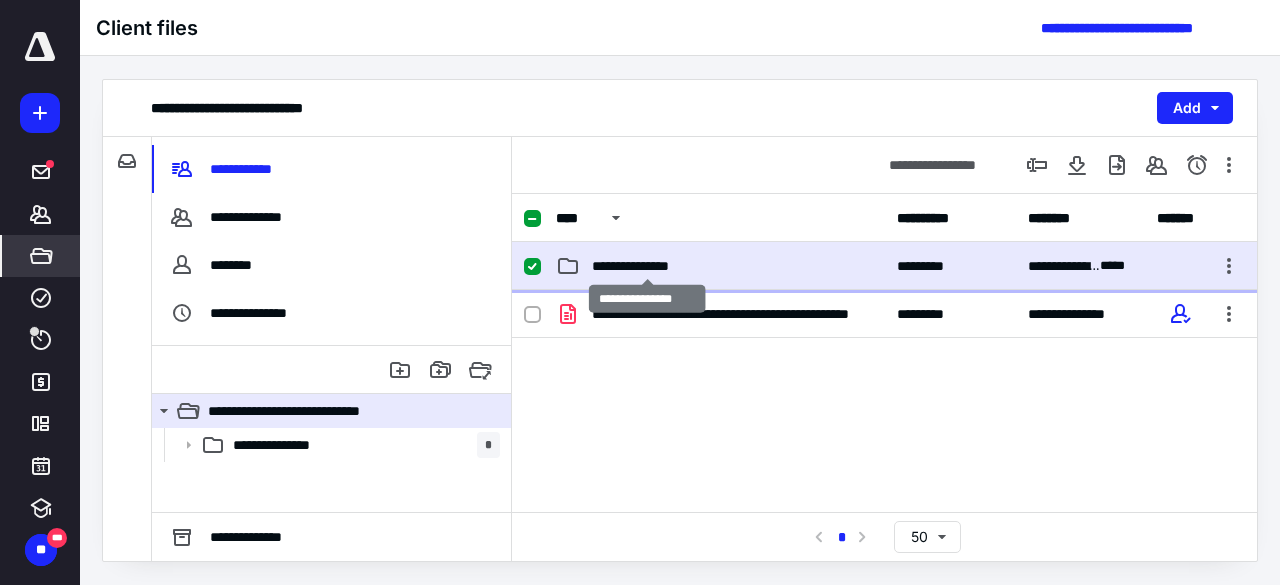 click on "**********" at bounding box center (648, 266) 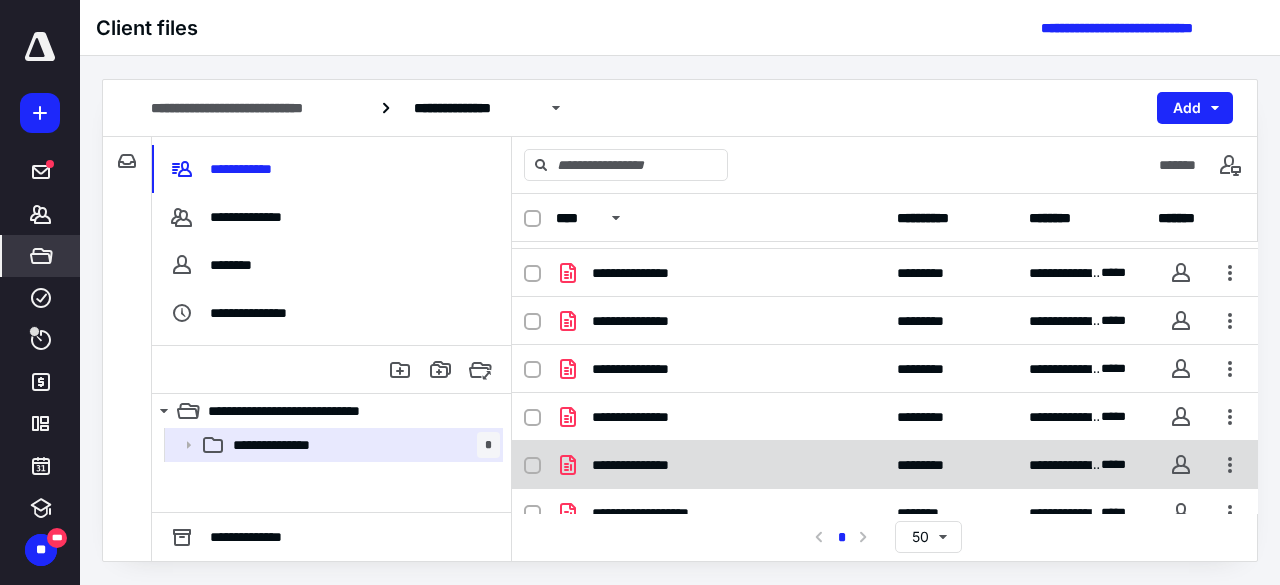 scroll, scrollTop: 62, scrollLeft: 0, axis: vertical 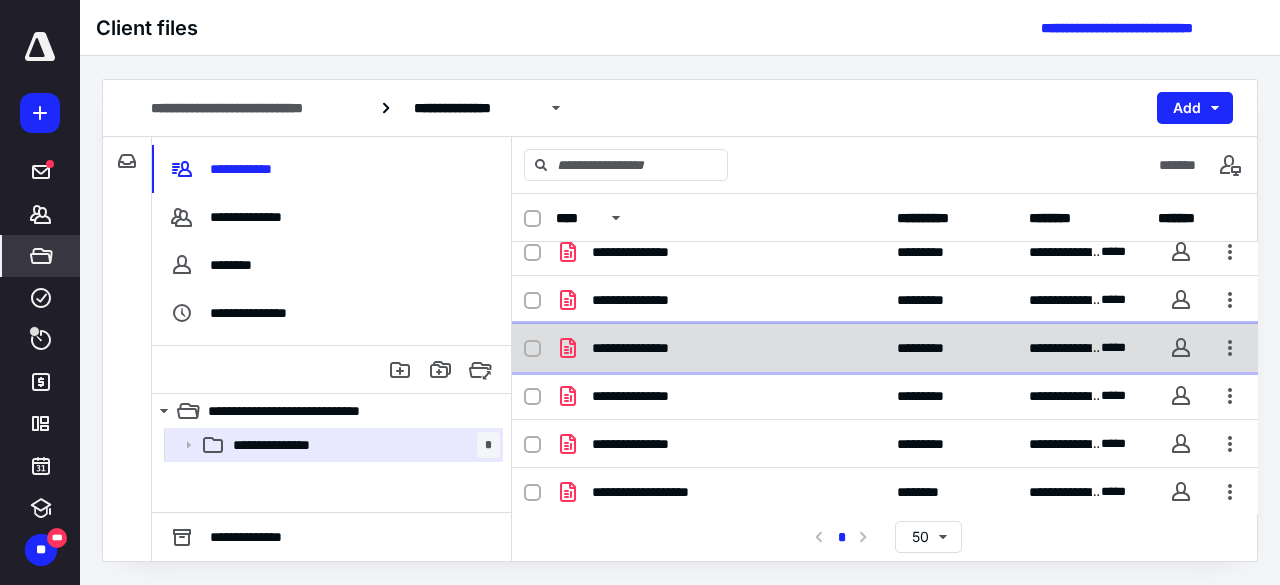 click on "**********" at bounding box center [644, 348] 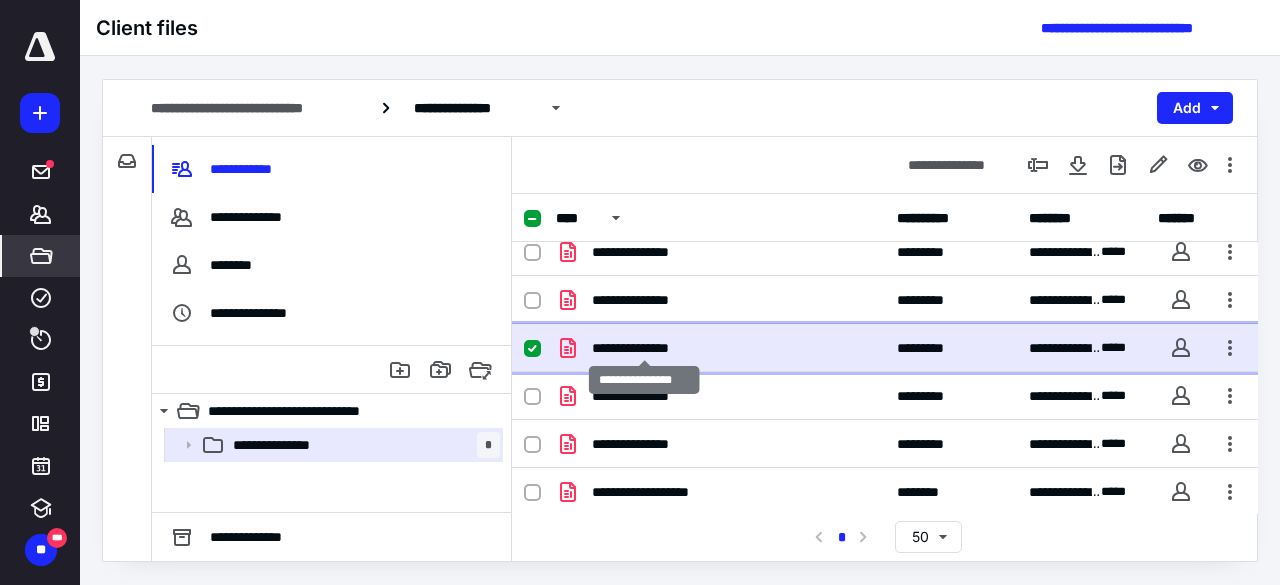 click on "**********" at bounding box center [644, 348] 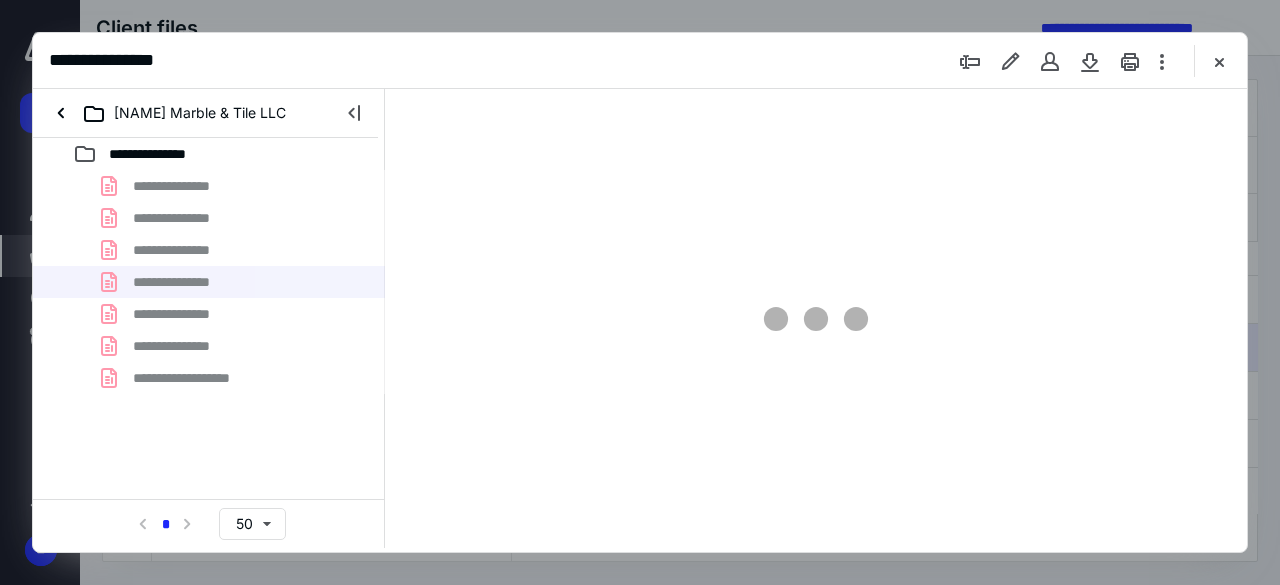 scroll, scrollTop: 0, scrollLeft: 0, axis: both 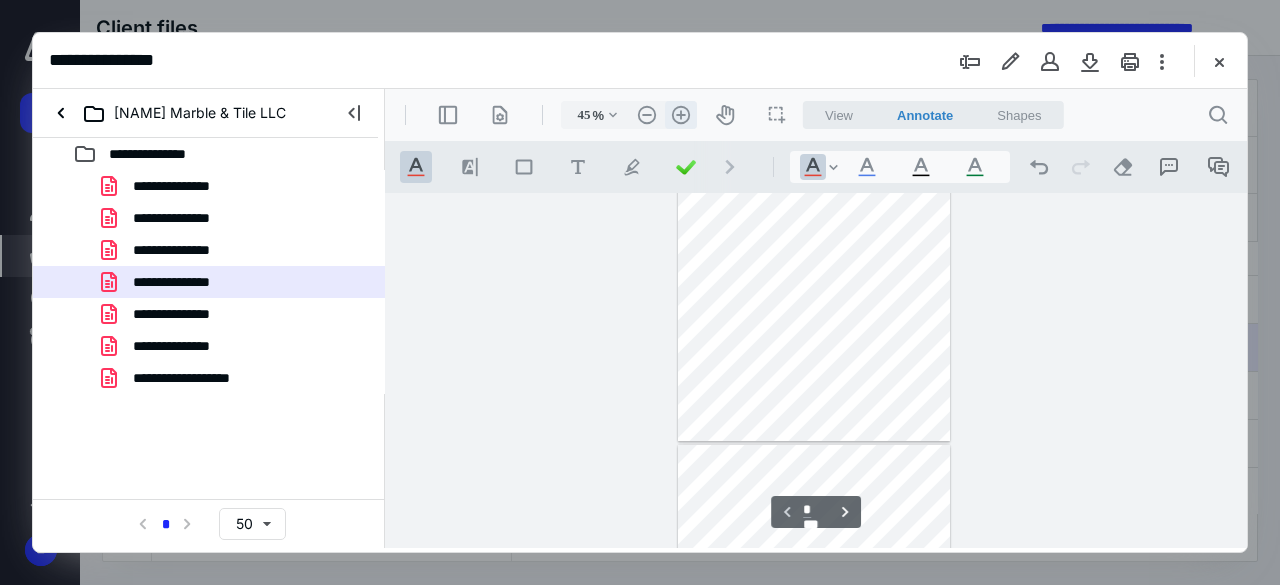 click on ".cls-1{fill:#abb0c4;} icon - header - zoom - in - line" at bounding box center [681, 115] 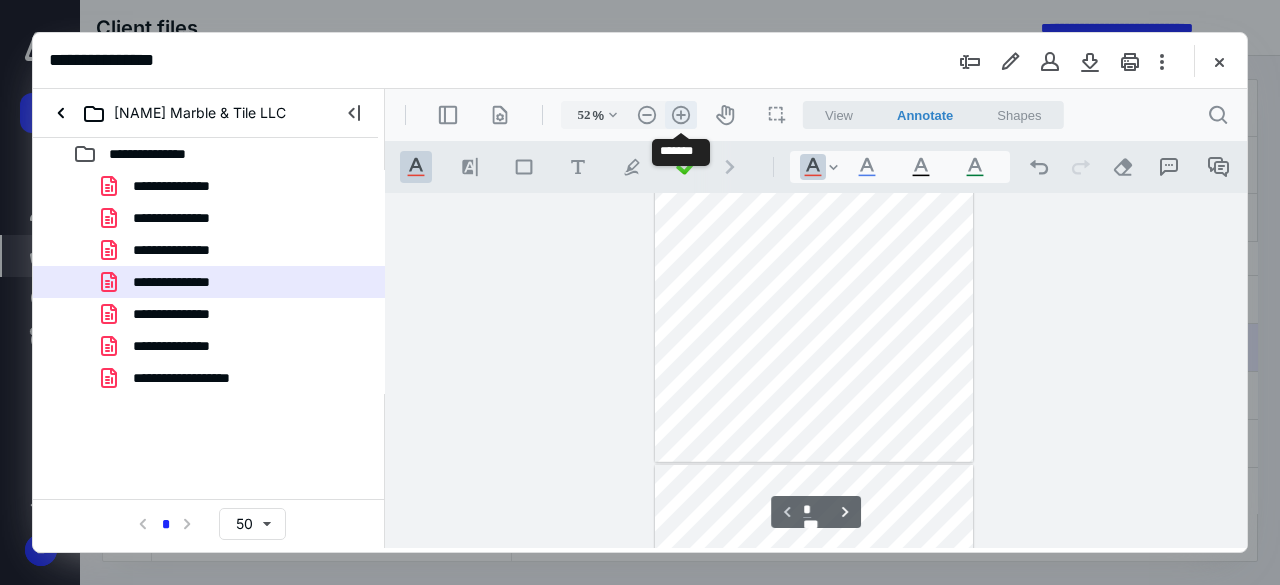 click on ".cls-1{fill:#abb0c4;} icon - header - zoom - in - line" at bounding box center (681, 115) 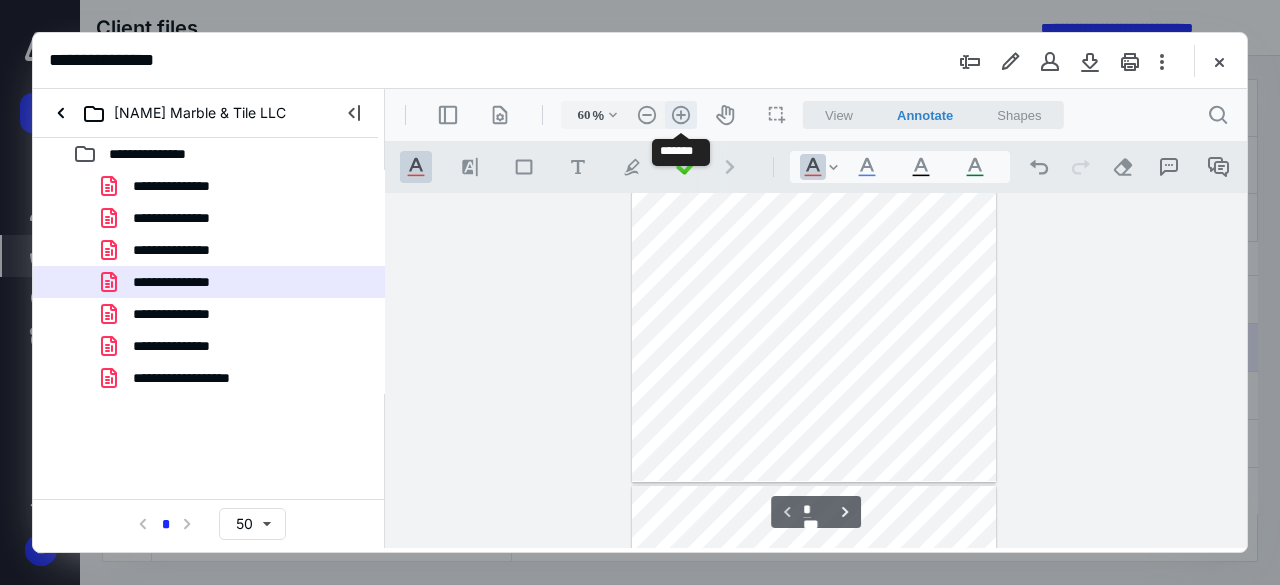 click on ".cls-1{fill:#abb0c4;} icon - header - zoom - in - line" at bounding box center (681, 115) 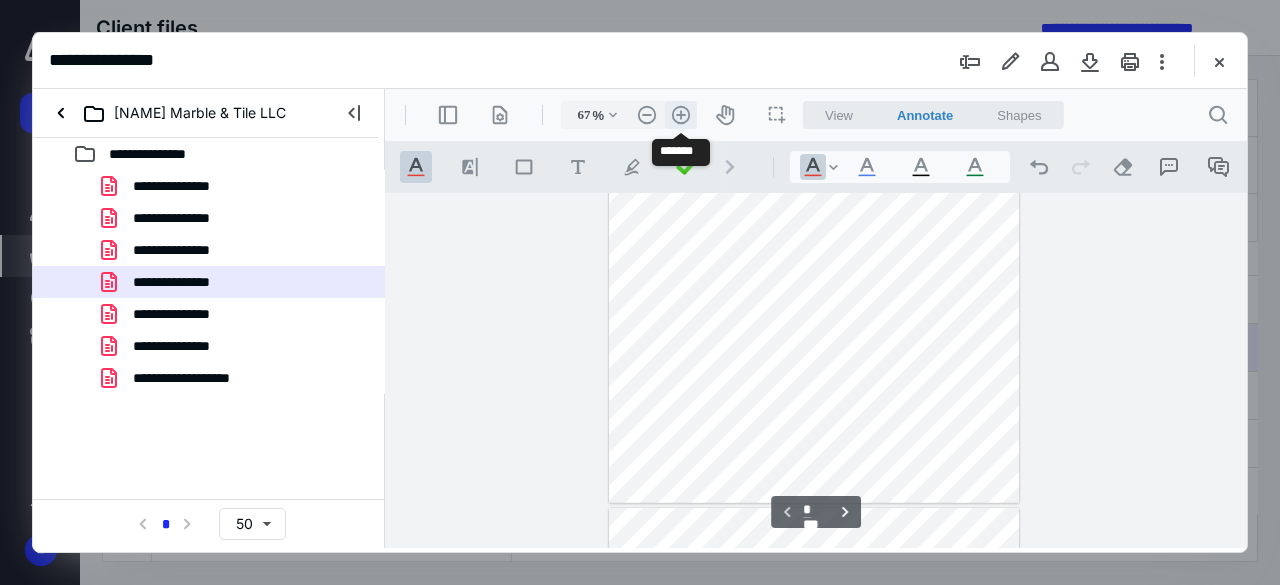 click on ".cls-1{fill:#abb0c4;} icon - header - zoom - in - line" at bounding box center [681, 115] 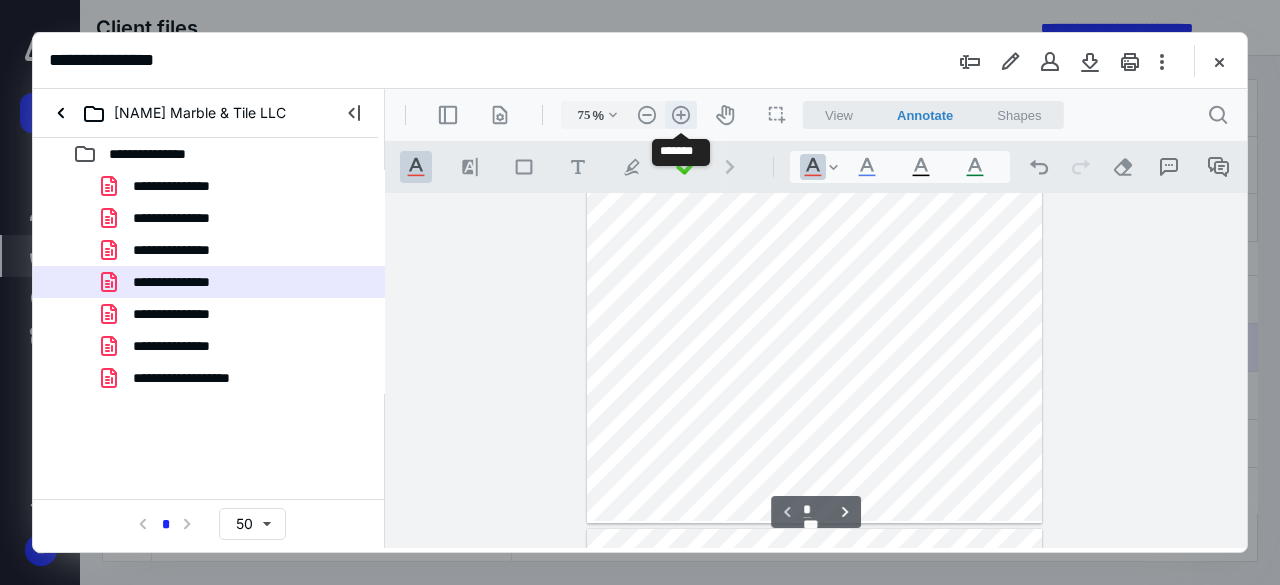 click on ".cls-1{fill:#abb0c4;} icon - header - zoom - in - line" at bounding box center (681, 115) 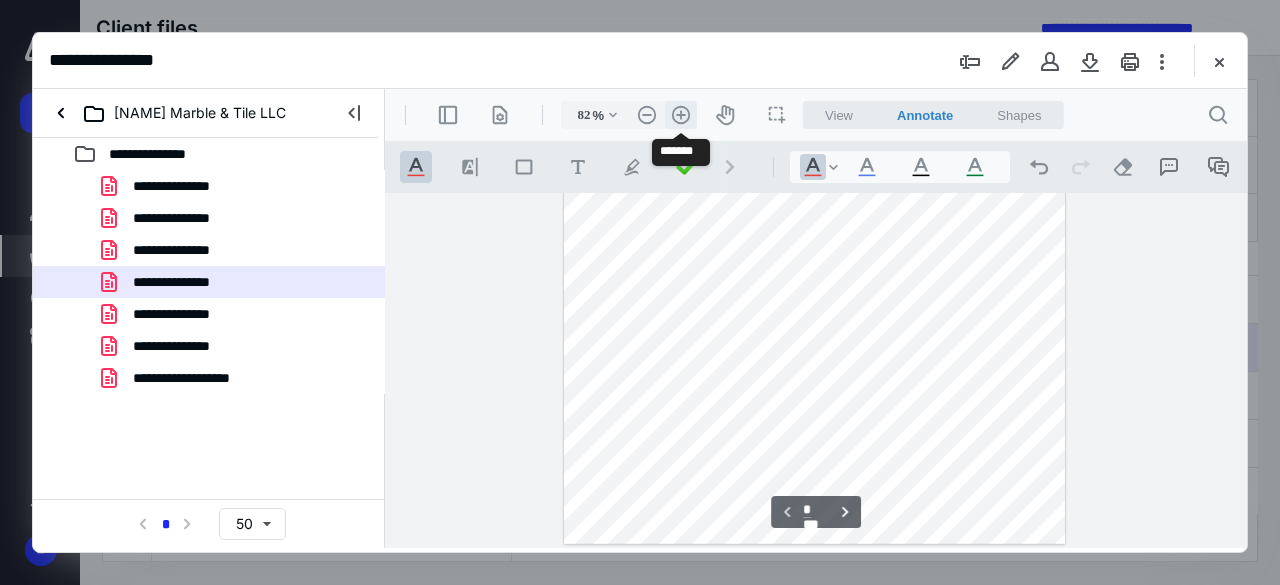 click on ".cls-1{fill:#abb0c4;} icon - header - zoom - in - line" at bounding box center (681, 115) 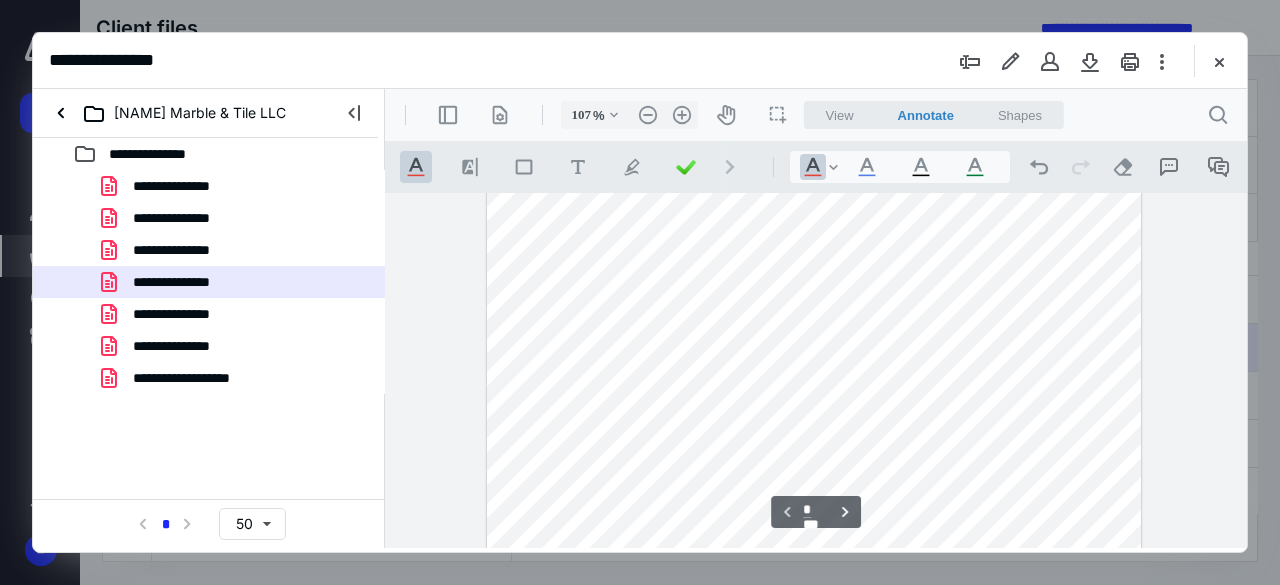 scroll, scrollTop: 200, scrollLeft: 0, axis: vertical 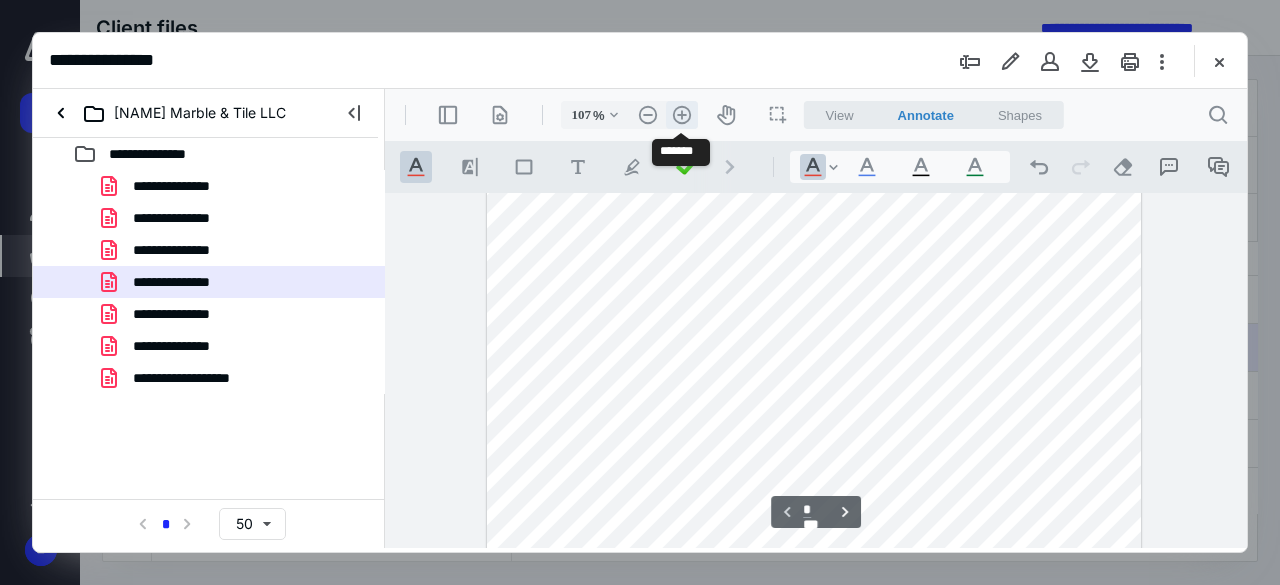 click on ".cls-1{fill:#abb0c4;} icon - header - zoom - in - line" at bounding box center [682, 115] 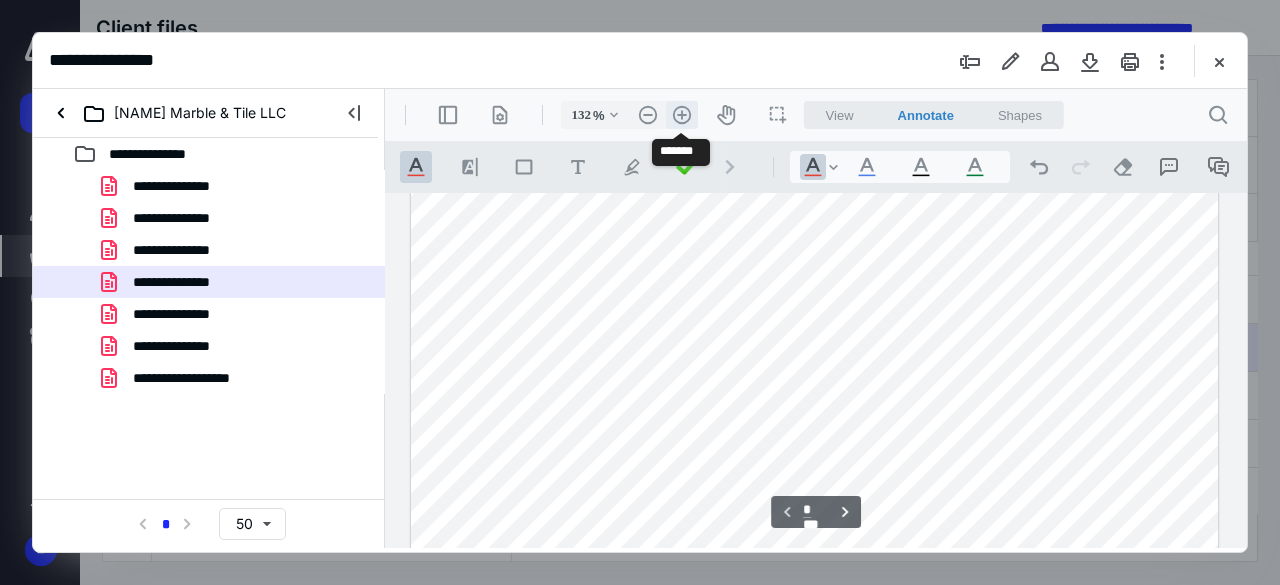 scroll, scrollTop: 276, scrollLeft: 0, axis: vertical 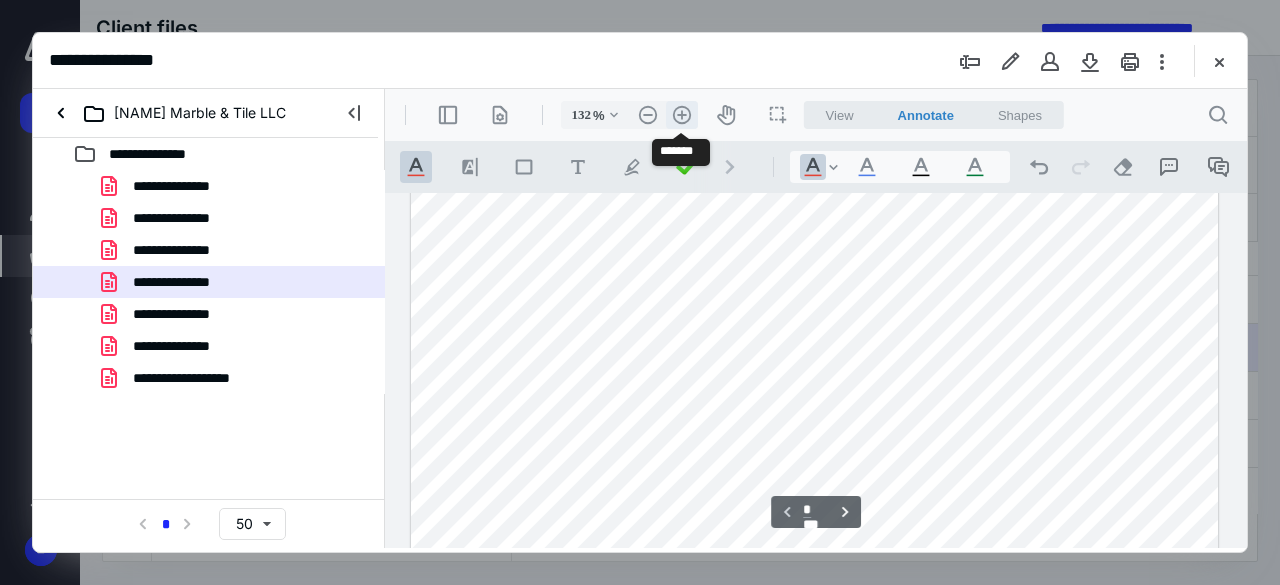 click on ".cls-1{fill:#abb0c4;} icon - header - zoom - in - line" at bounding box center (682, 115) 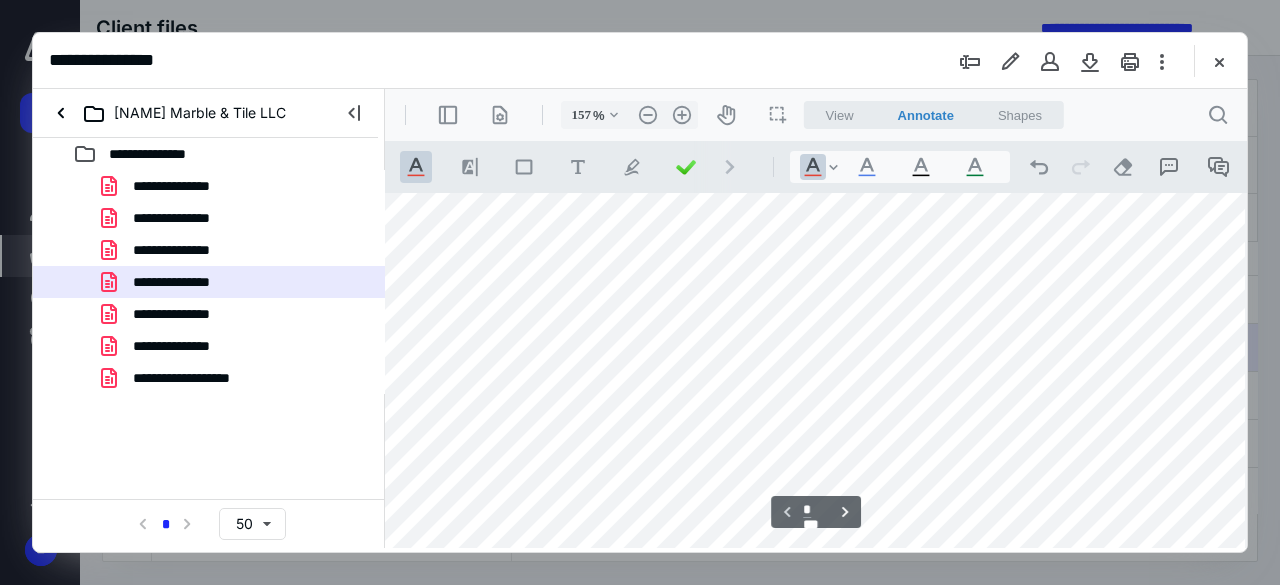 scroll, scrollTop: 0, scrollLeft: 60, axis: horizontal 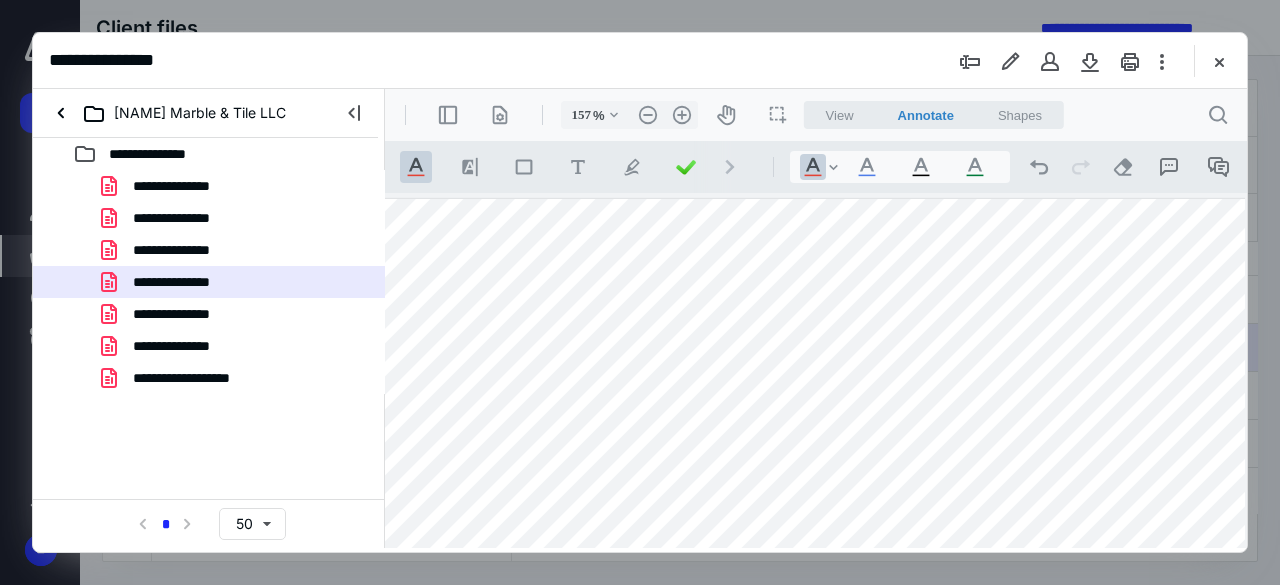 drag, startPoint x: 1143, startPoint y: 413, endPoint x: 1187, endPoint y: 410, distance: 44.102154 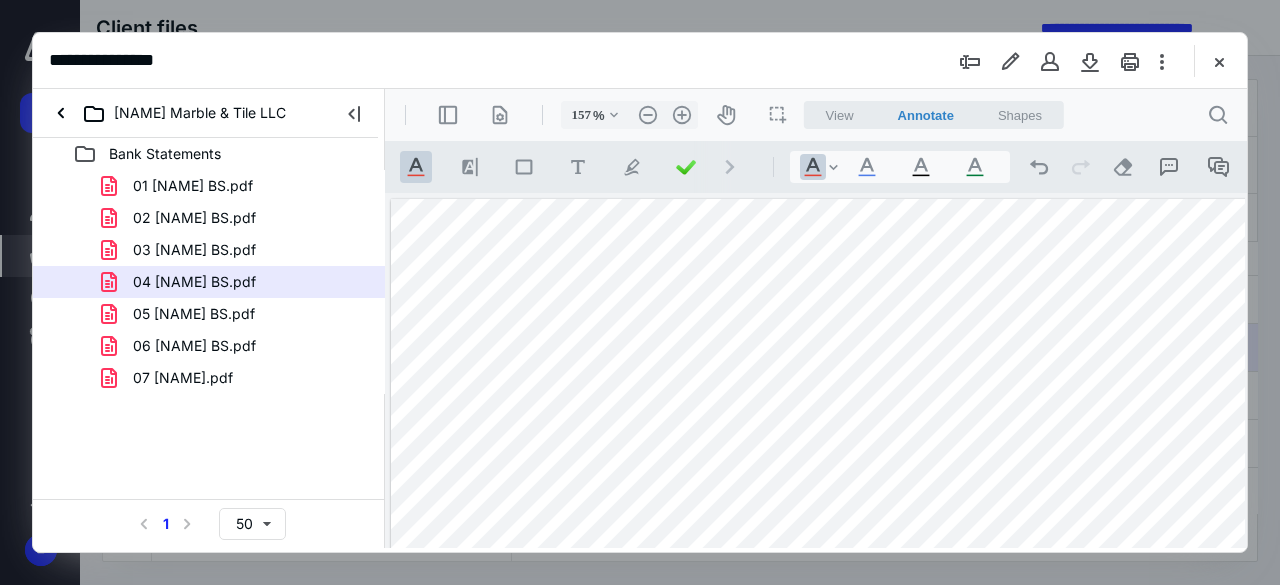 scroll, scrollTop: 0, scrollLeft: 0, axis: both 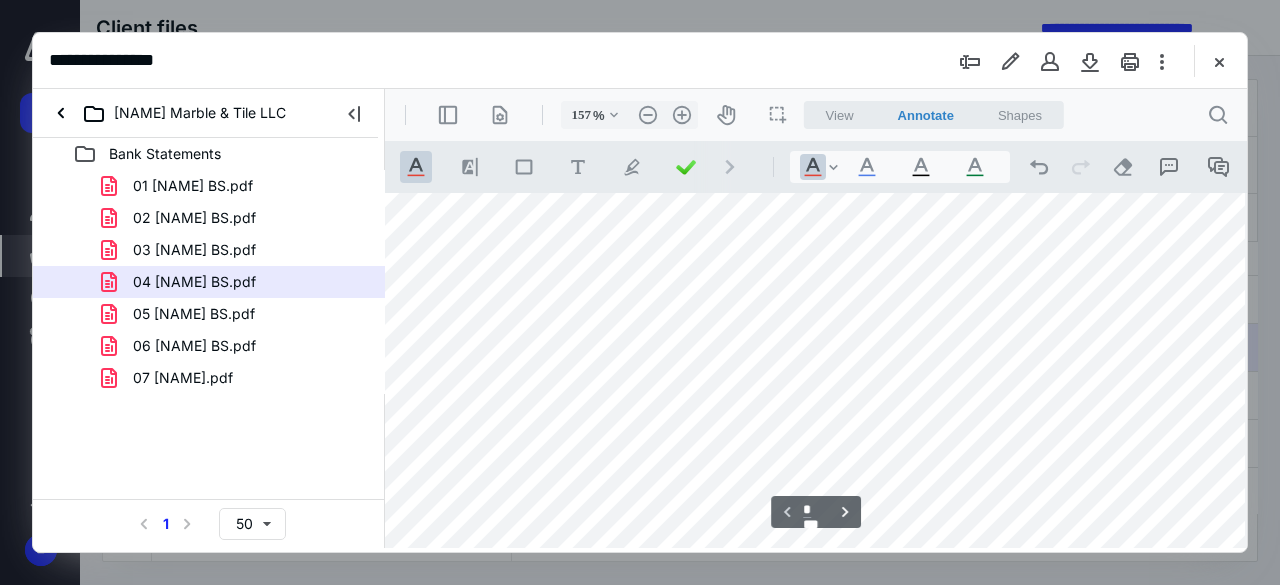 click at bounding box center [811, 420] 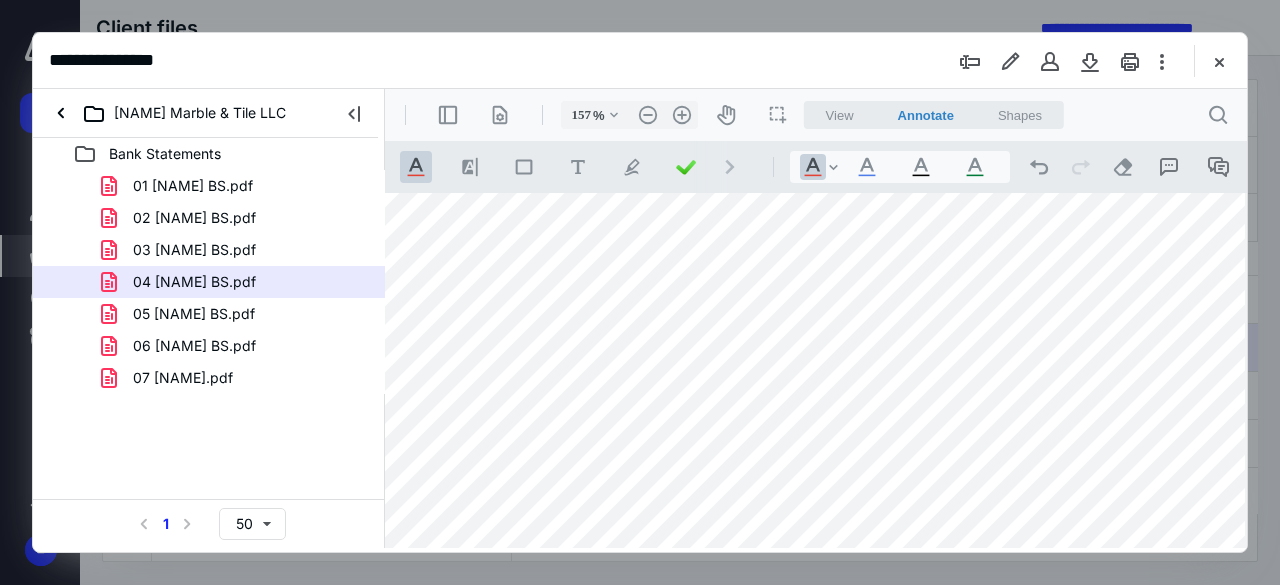 drag, startPoint x: 1029, startPoint y: 272, endPoint x: 1111, endPoint y: 275, distance: 82.05486 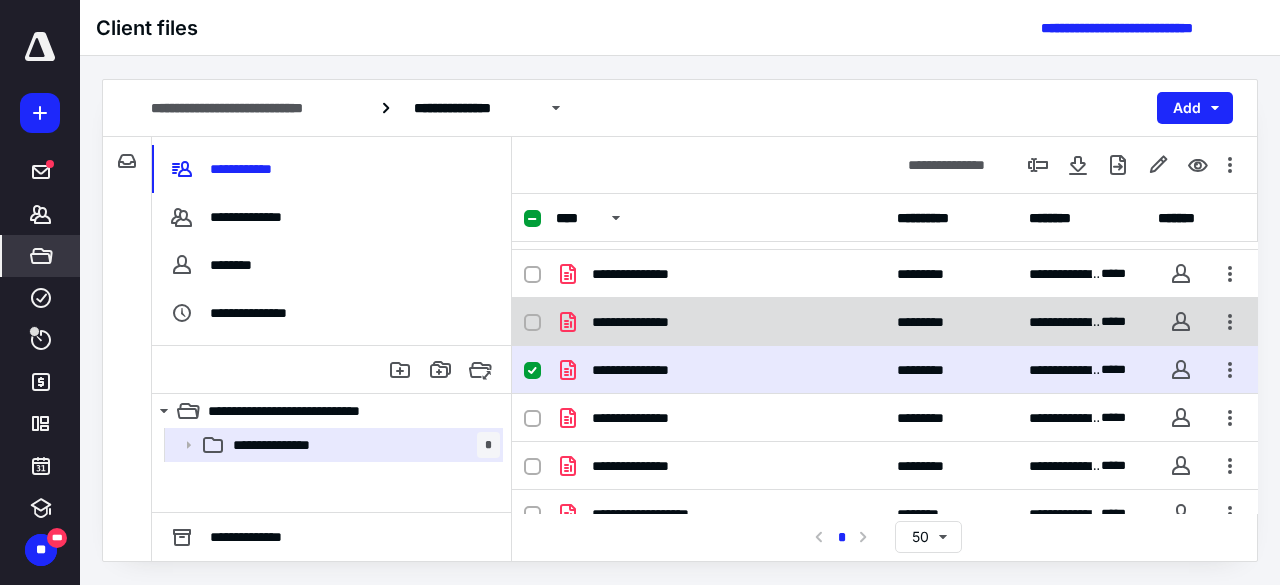 scroll, scrollTop: 62, scrollLeft: 0, axis: vertical 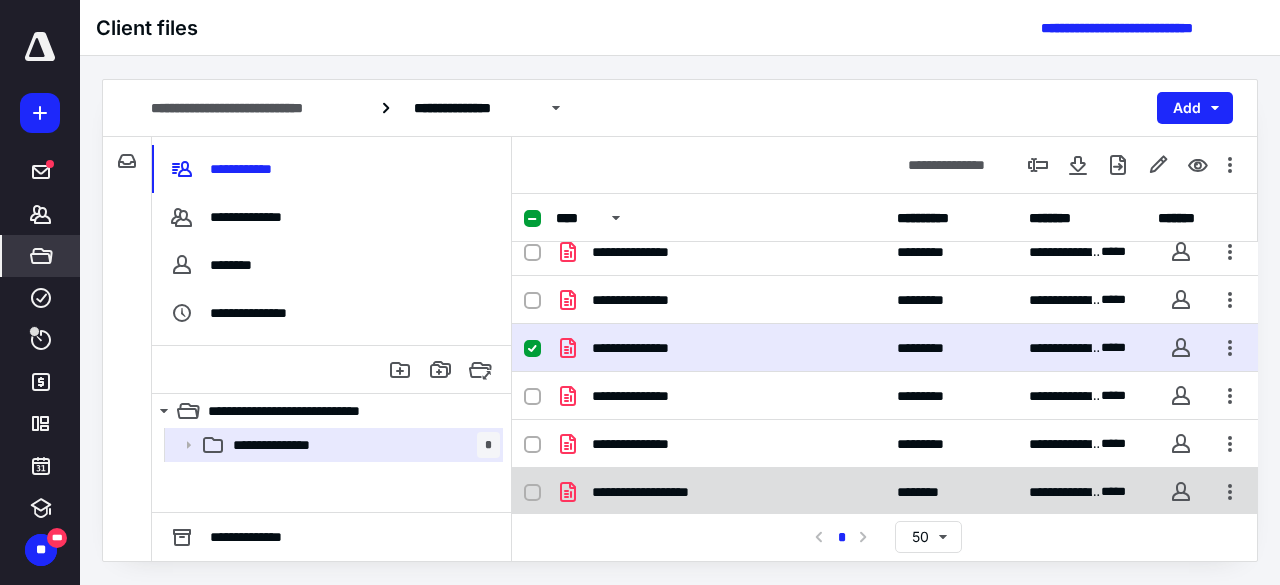 click on "**********" at bounding box center [657, 492] 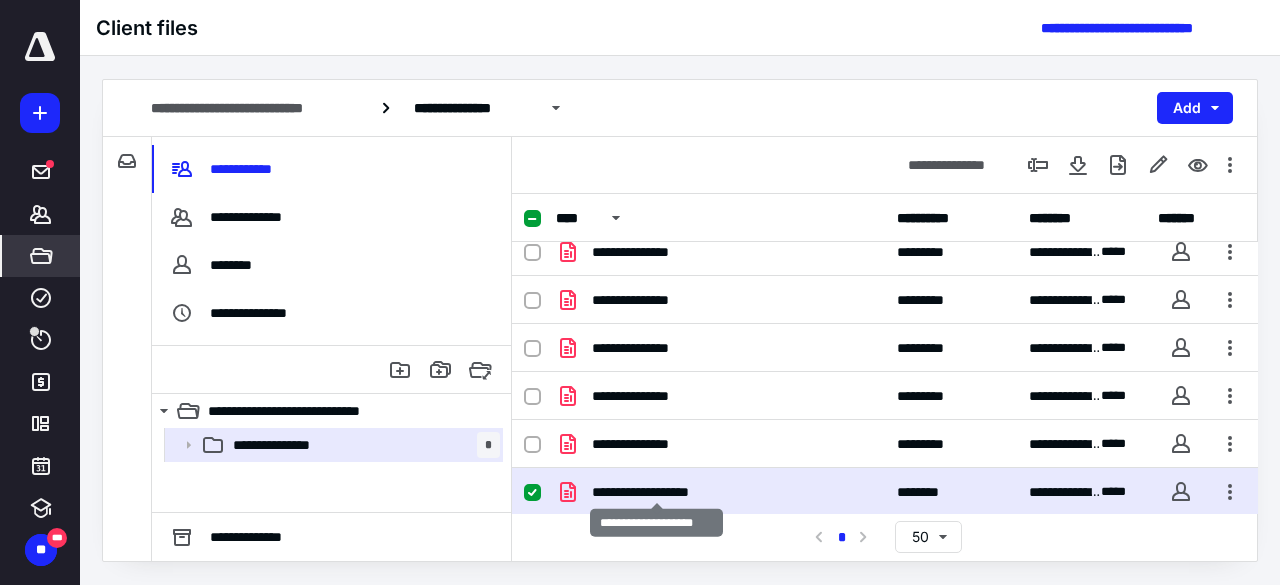 click on "**********" at bounding box center (657, 492) 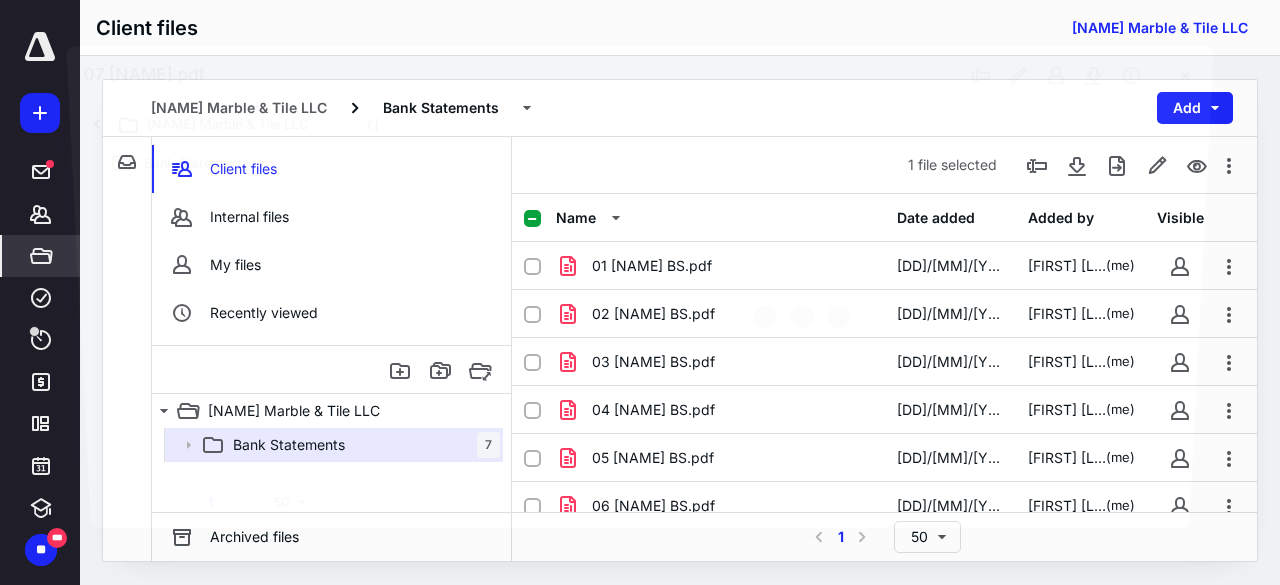 scroll, scrollTop: 62, scrollLeft: 0, axis: vertical 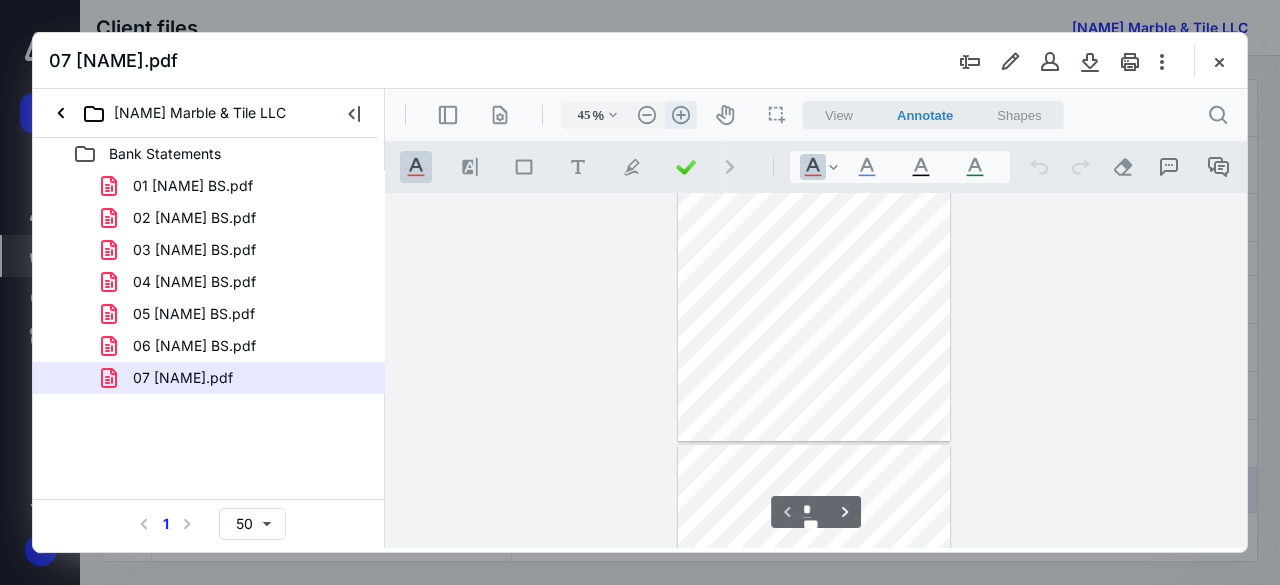 click on ".cls-1{fill:#abb0c4;} icon - header - zoom - in - line" at bounding box center (681, 115) 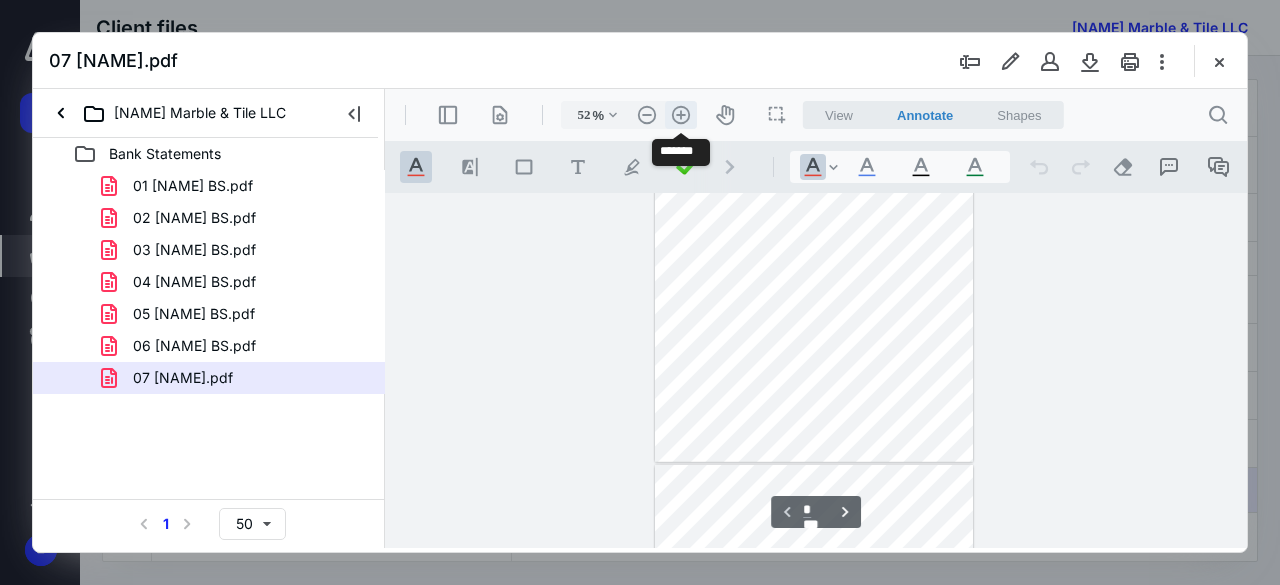 click on ".cls-1{fill:#abb0c4;} icon - header - zoom - in - line" at bounding box center [681, 115] 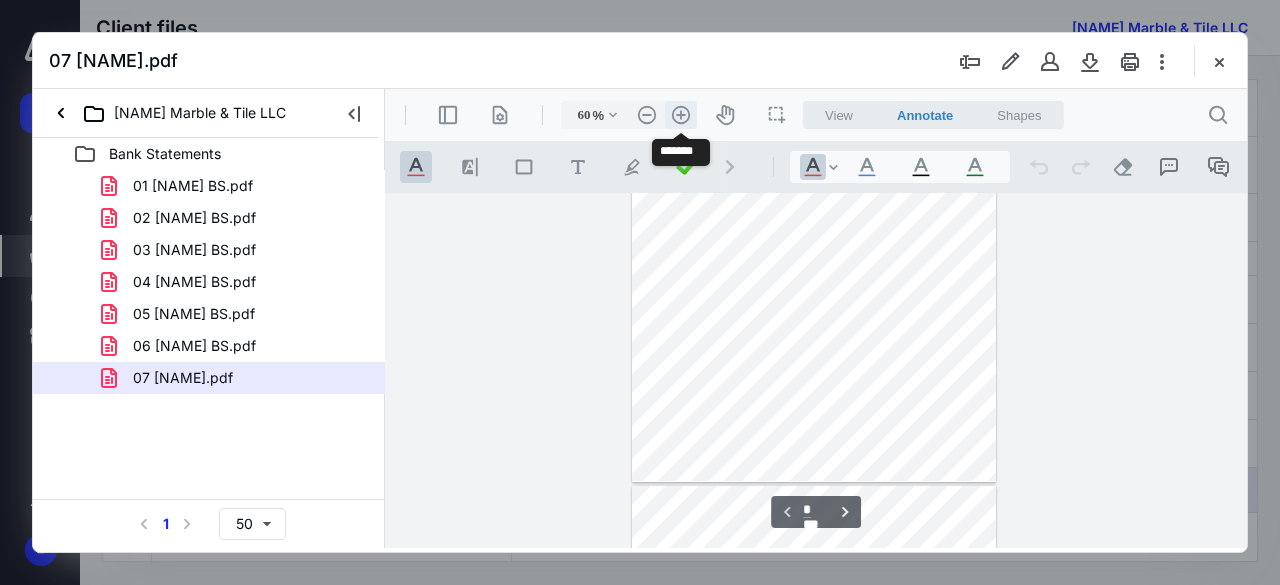 click on ".cls-1{fill:#abb0c4;} icon - header - zoom - in - line" at bounding box center (681, 115) 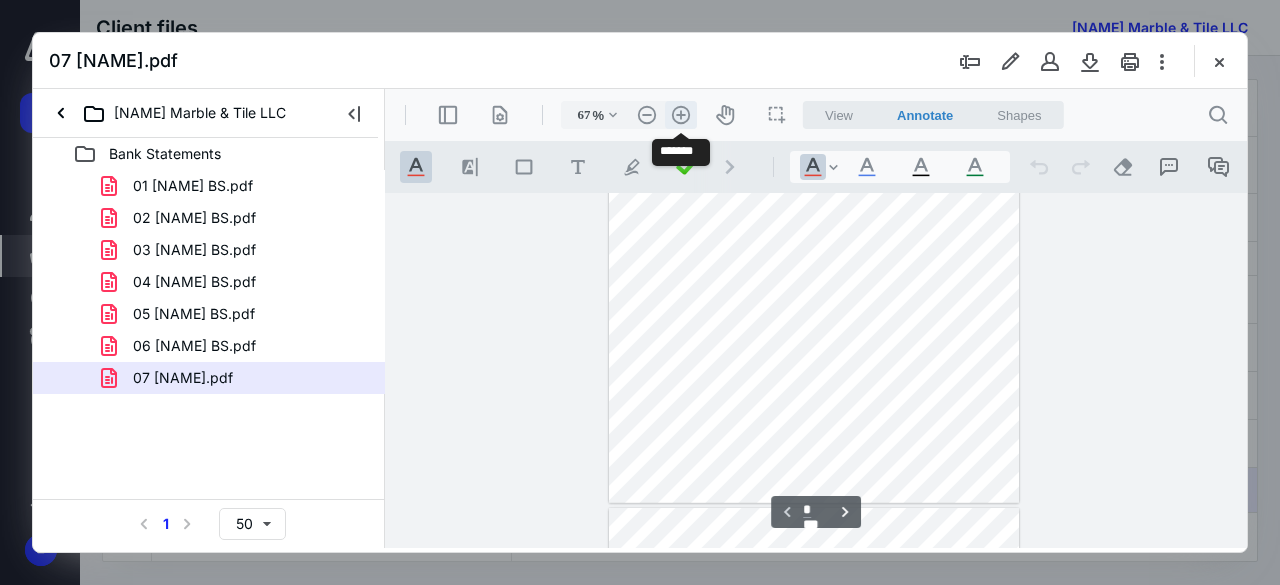 click on ".cls-1{fill:#abb0c4;} icon - header - zoom - in - line" at bounding box center [681, 115] 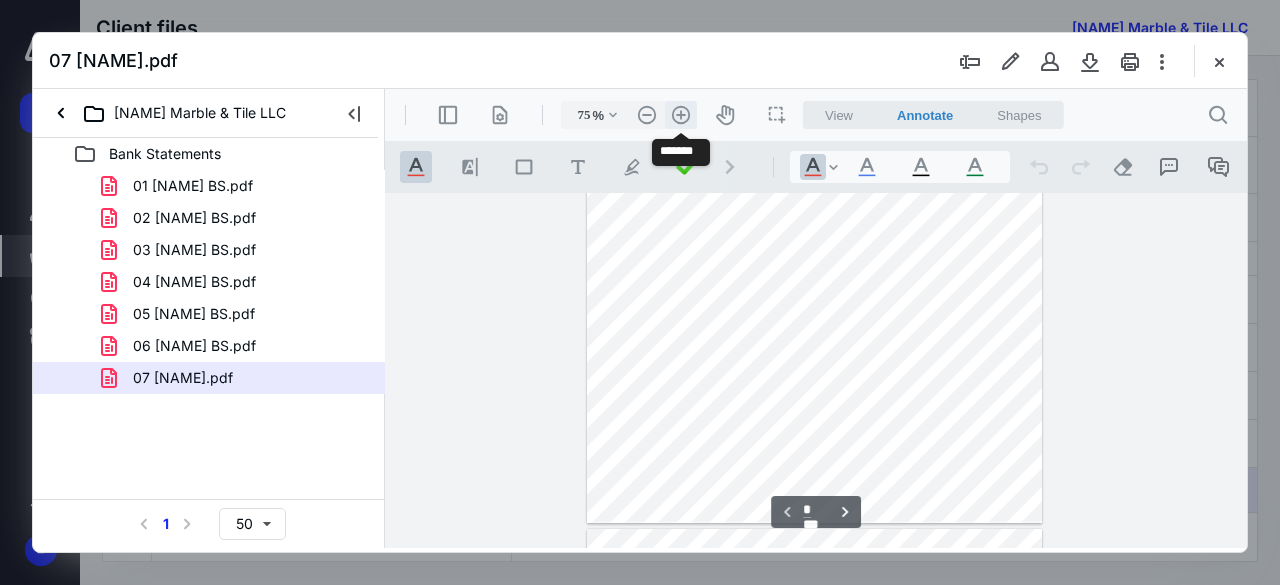 click on ".cls-1{fill:#abb0c4;} icon - header - zoom - in - line" at bounding box center (681, 115) 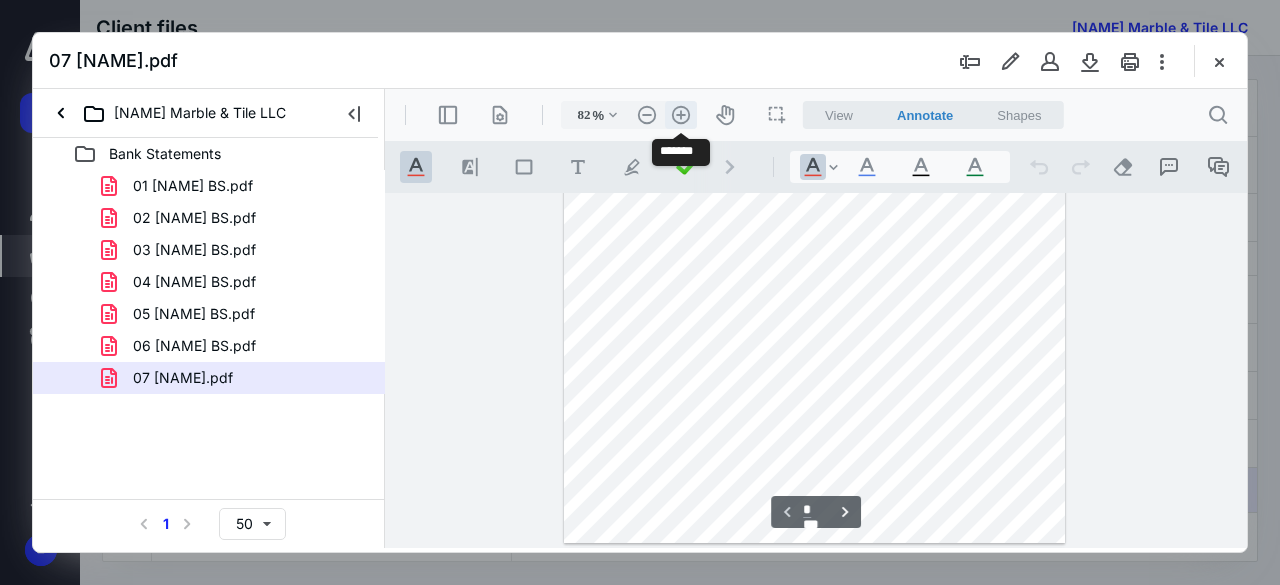 click on ".cls-1{fill:#abb0c4;} icon - header - zoom - in - line" at bounding box center (681, 115) 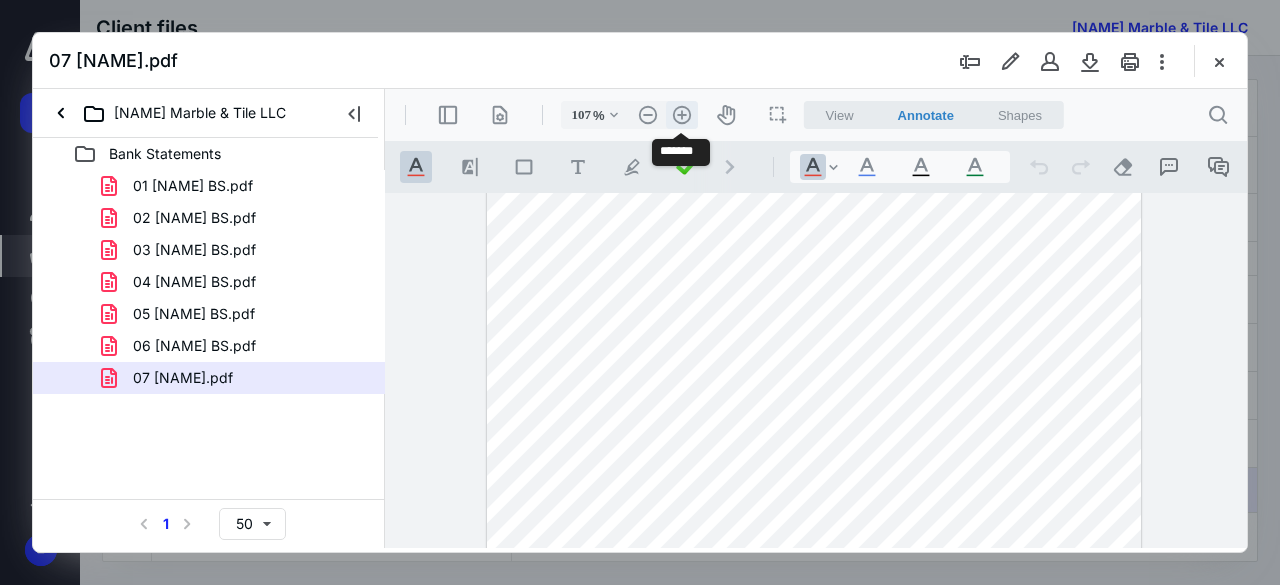 click on ".cls-1{fill:#abb0c4;} icon - header - zoom - in - line" at bounding box center [682, 115] 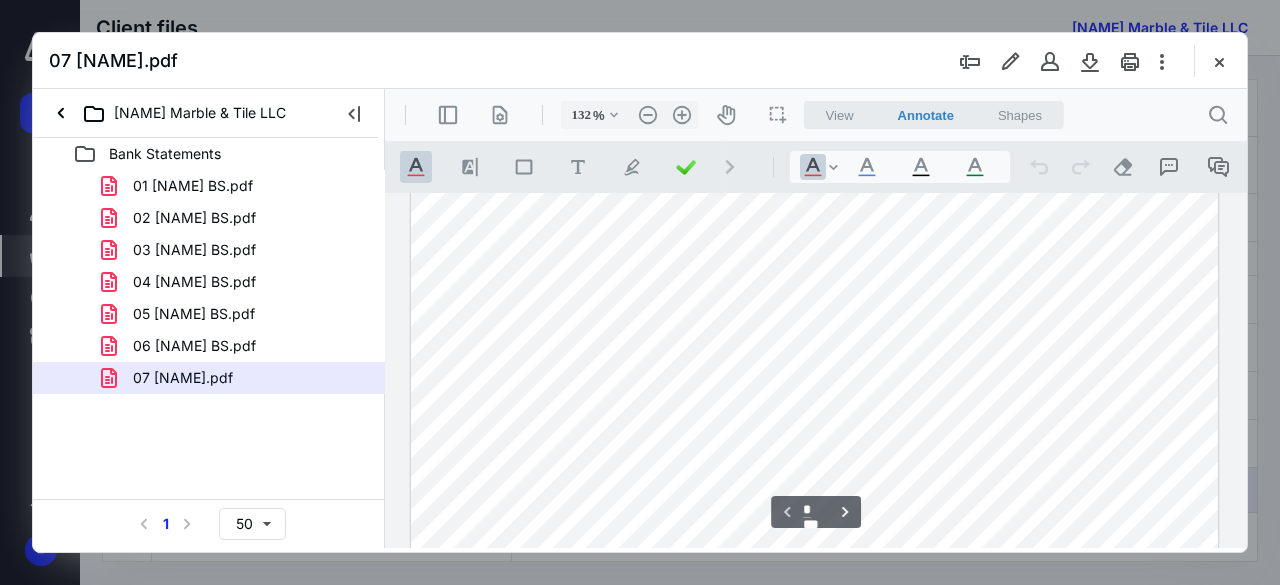 scroll, scrollTop: 300, scrollLeft: 0, axis: vertical 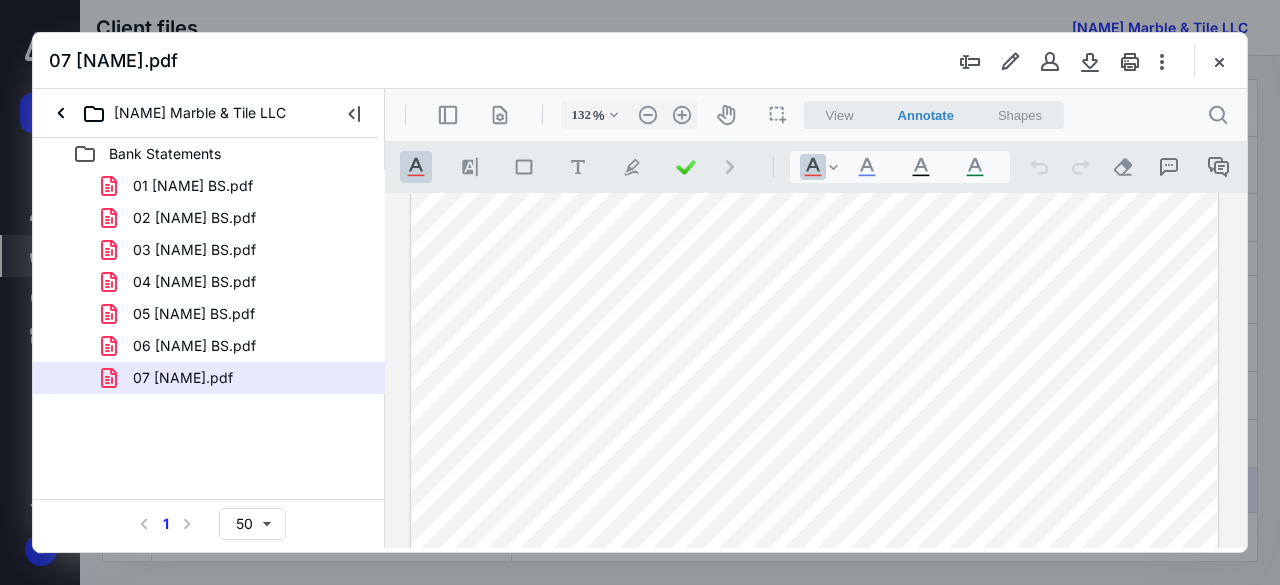 drag, startPoint x: 1015, startPoint y: 314, endPoint x: 1083, endPoint y: 317, distance: 68.06615 